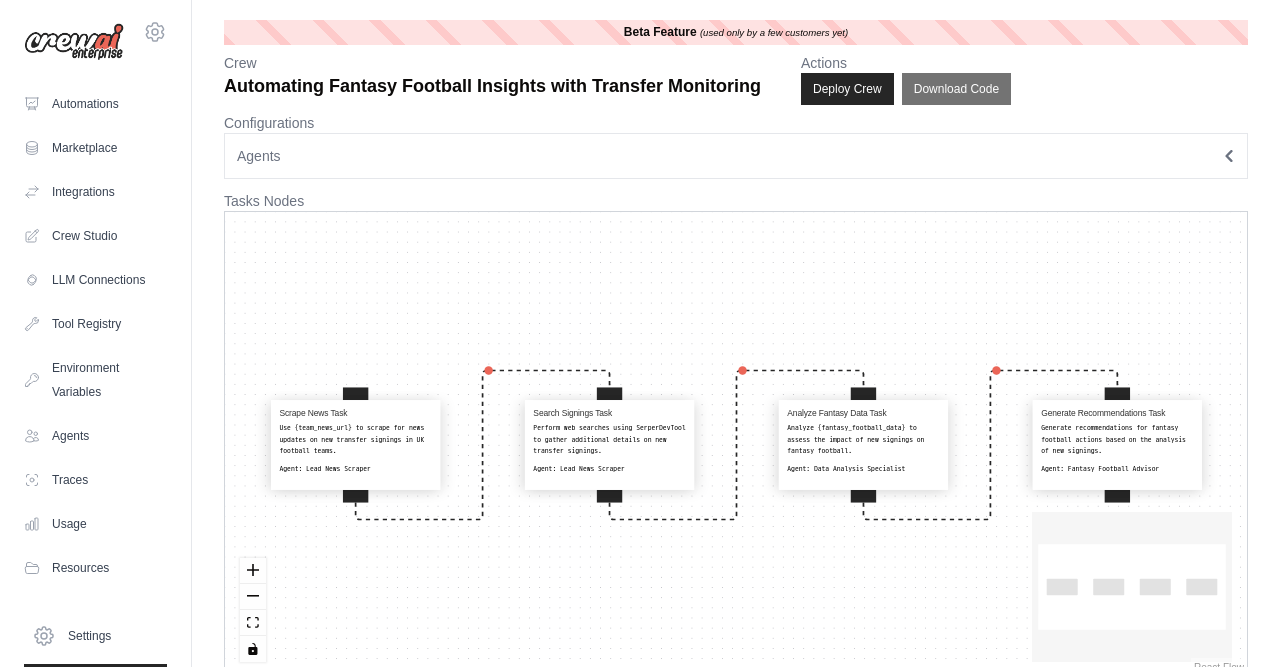 scroll, scrollTop: 0, scrollLeft: 0, axis: both 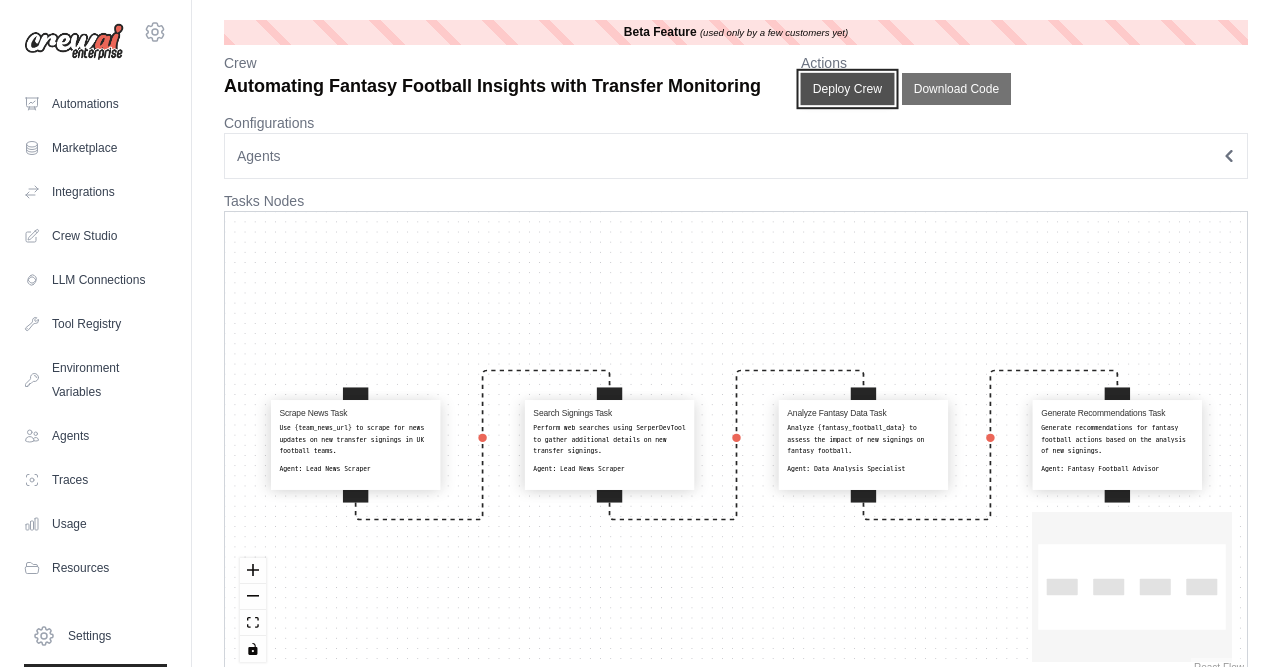 click on "Deploy Crew" at bounding box center (848, 89) 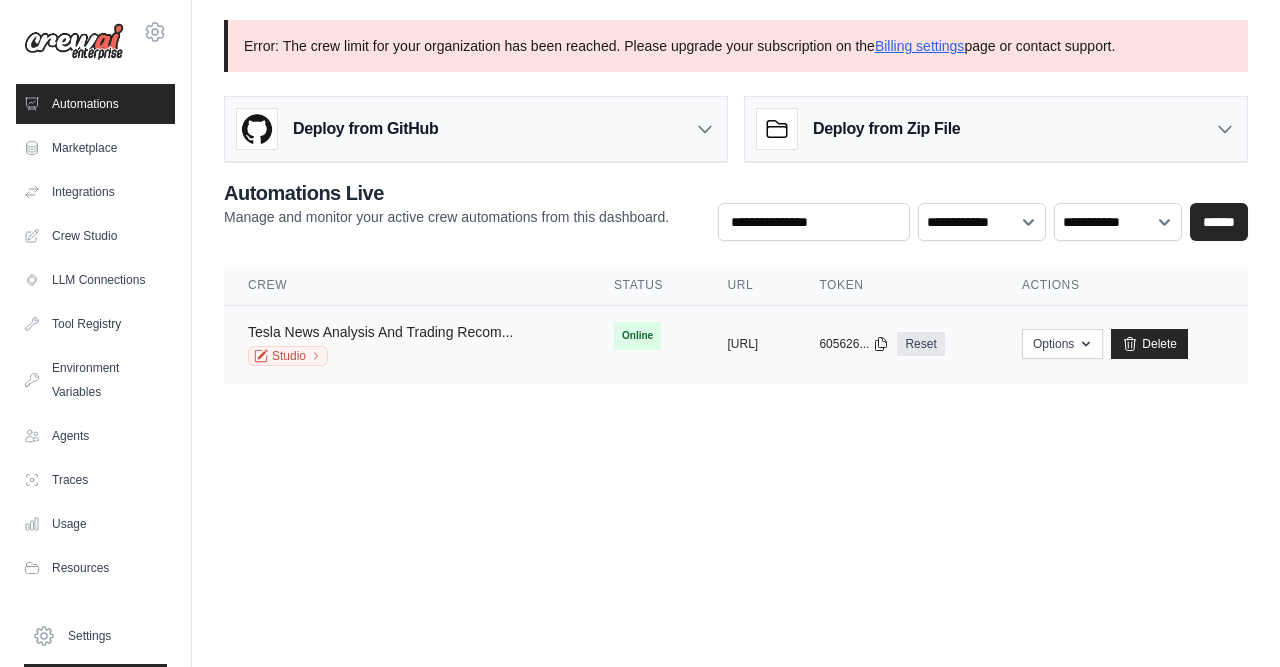 click on "Tesla News Analysis And Trading Recom..." at bounding box center [380, 332] 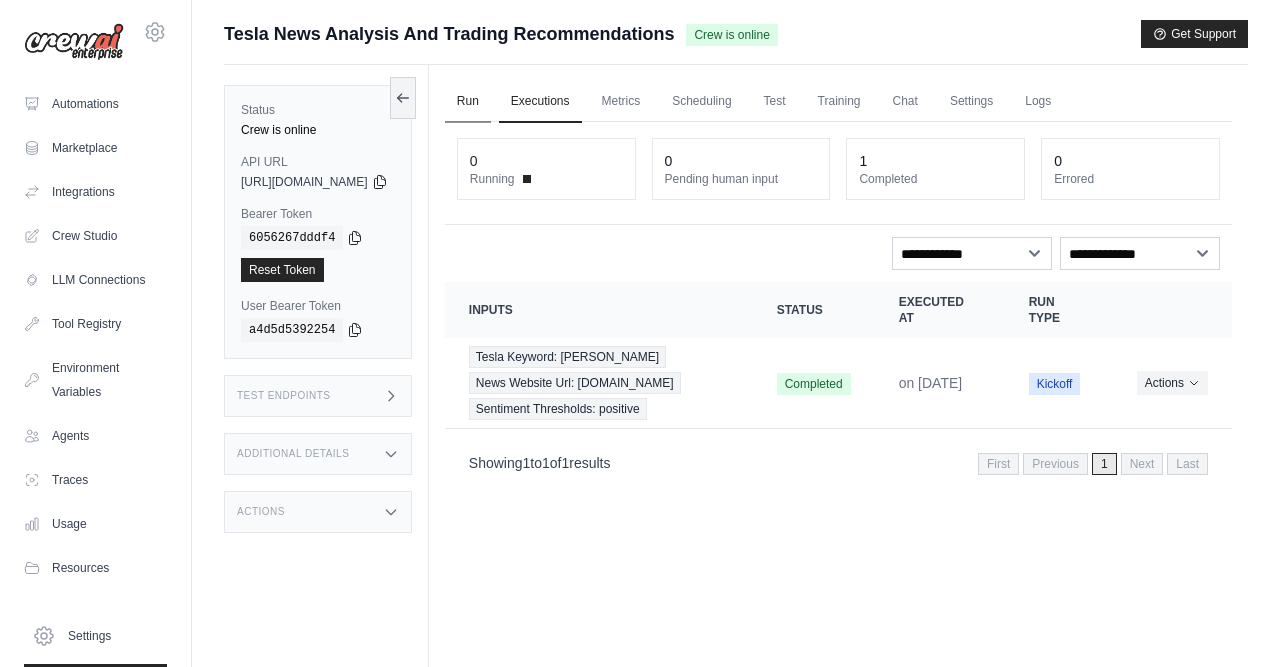 click on "Run" at bounding box center [468, 102] 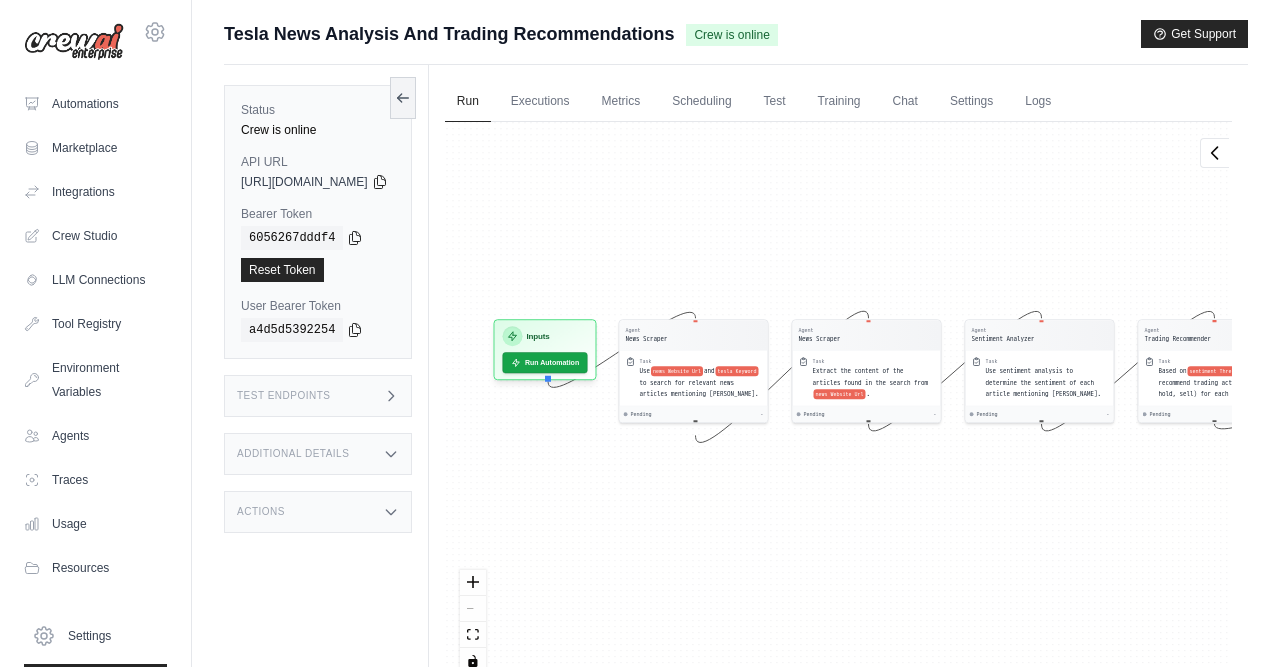 drag, startPoint x: 653, startPoint y: 587, endPoint x: 794, endPoint y: 567, distance: 142.41138 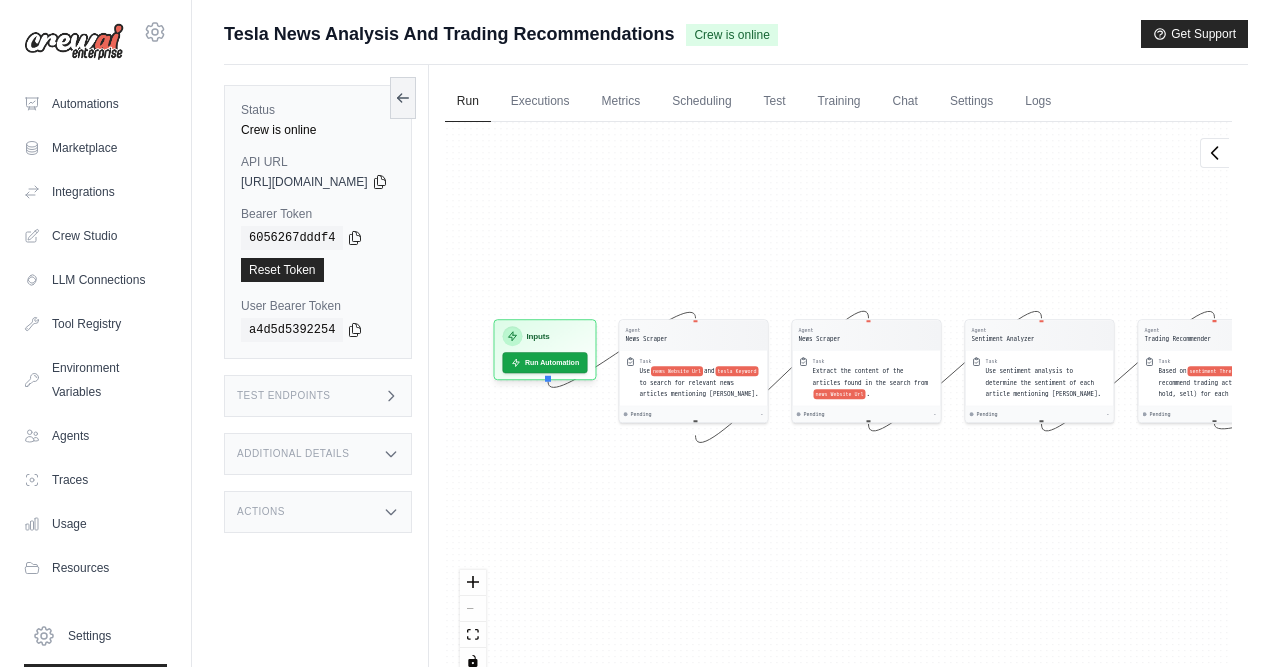 click on "Agent News Scraper Task Use  news Website Url  and  tesla Keyword  to search for relevant news articles mentioning [PERSON_NAME]. Pending - Agent News Scraper Task Extract the content of the articles found in the search from  news Website Url . Pending - Agent Sentiment Analyzer Task Use sentiment analysis to determine the sentiment of each article mentioning [PERSON_NAME]. Pending - Agent Trading Recommender Task Based on  sentiment Thresholds , recommend trading actions (buy, hold, sell) for each article. Pending - Inputs Run Automation Output Status:  Waiting No Result Yet" at bounding box center (838, 405) 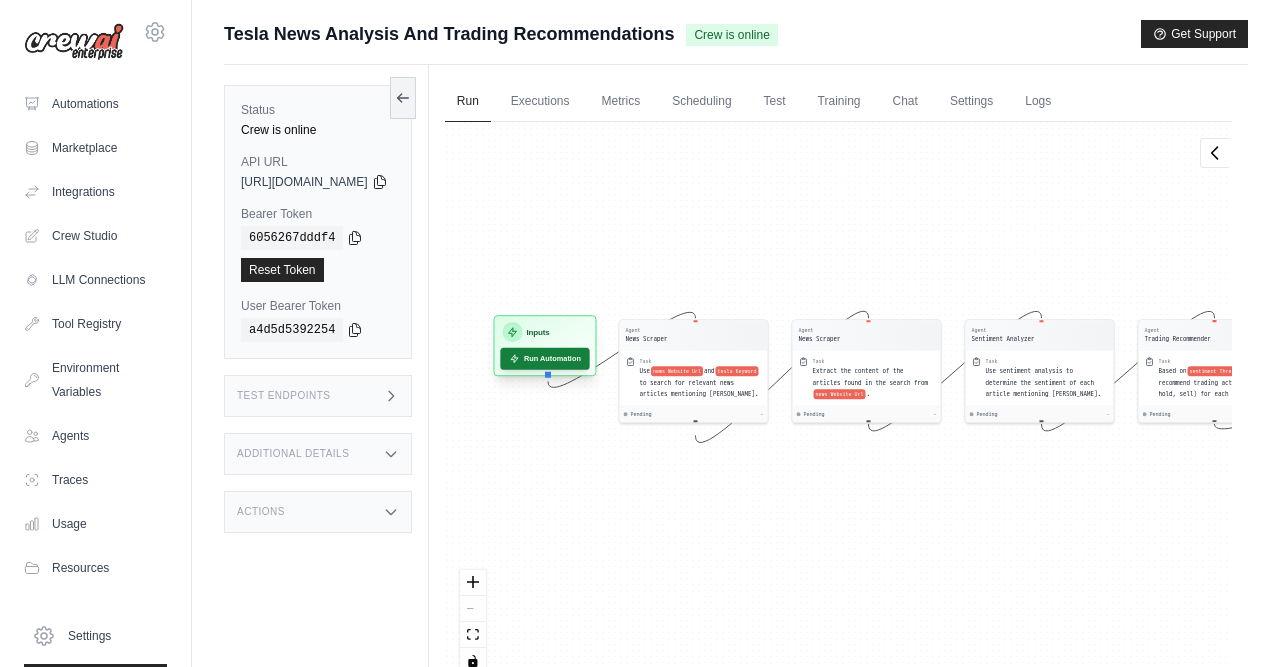 click on "Run Automation" at bounding box center (544, 359) 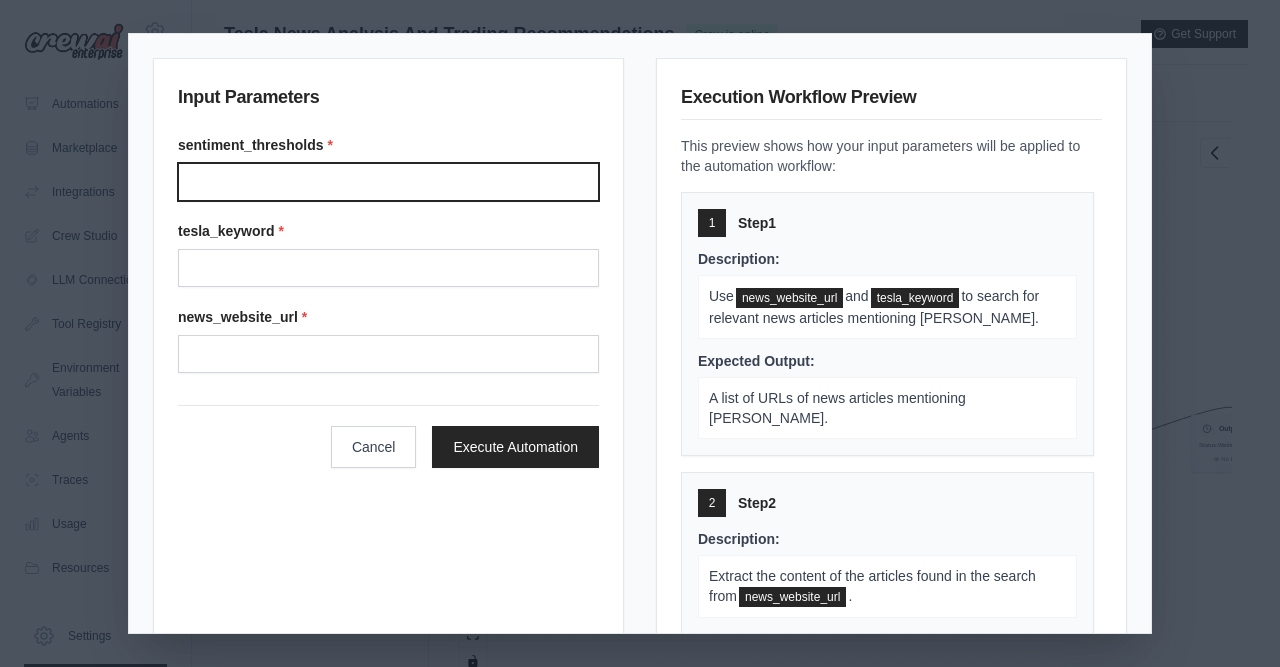 click on "Sentiment thresholds" at bounding box center [388, 182] 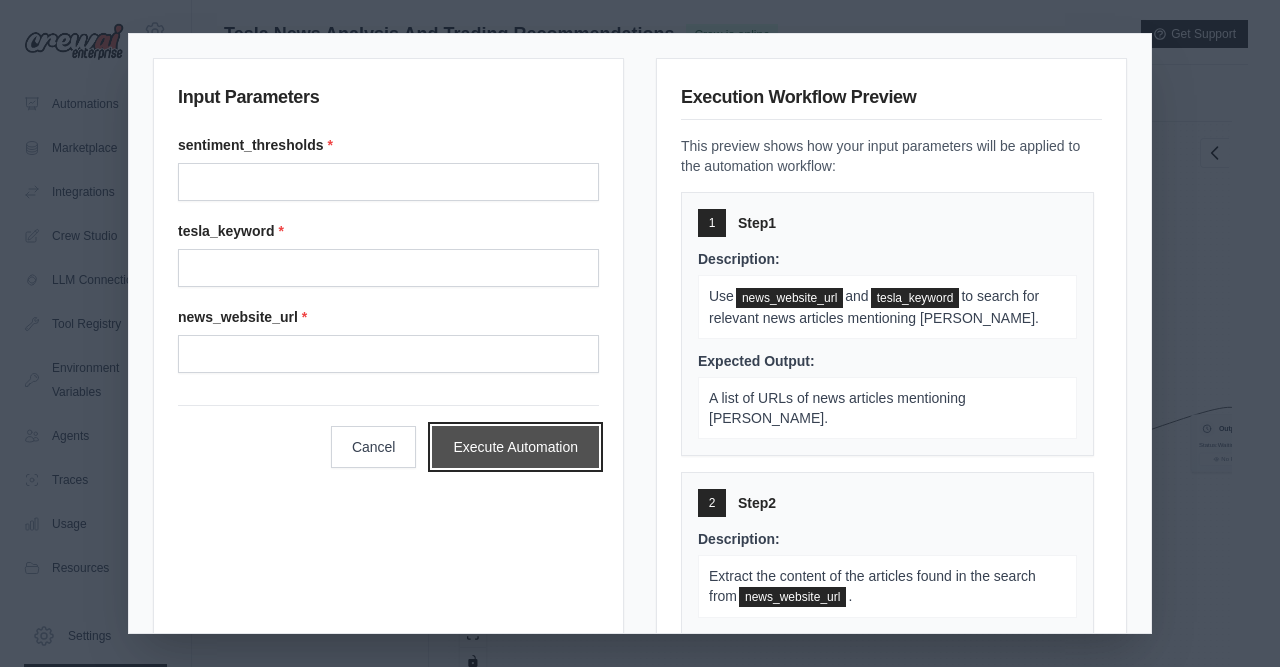 click on "Execute Automation" at bounding box center [515, 447] 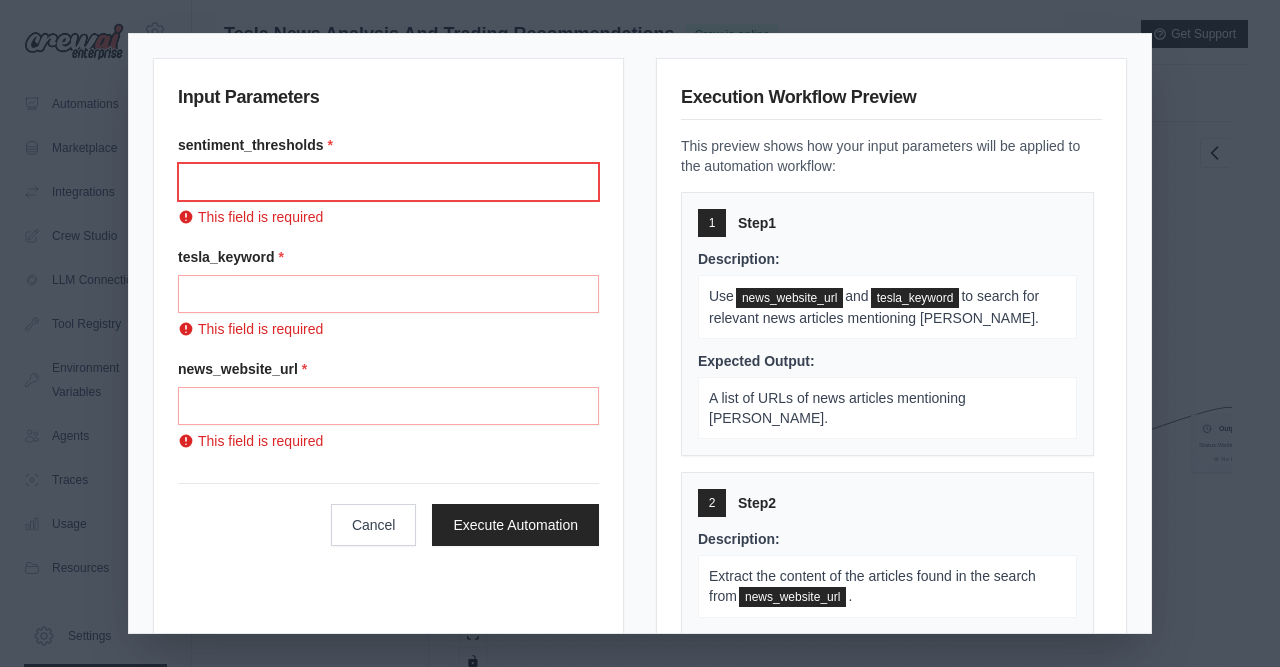click on "Sentiment thresholds" at bounding box center [388, 182] 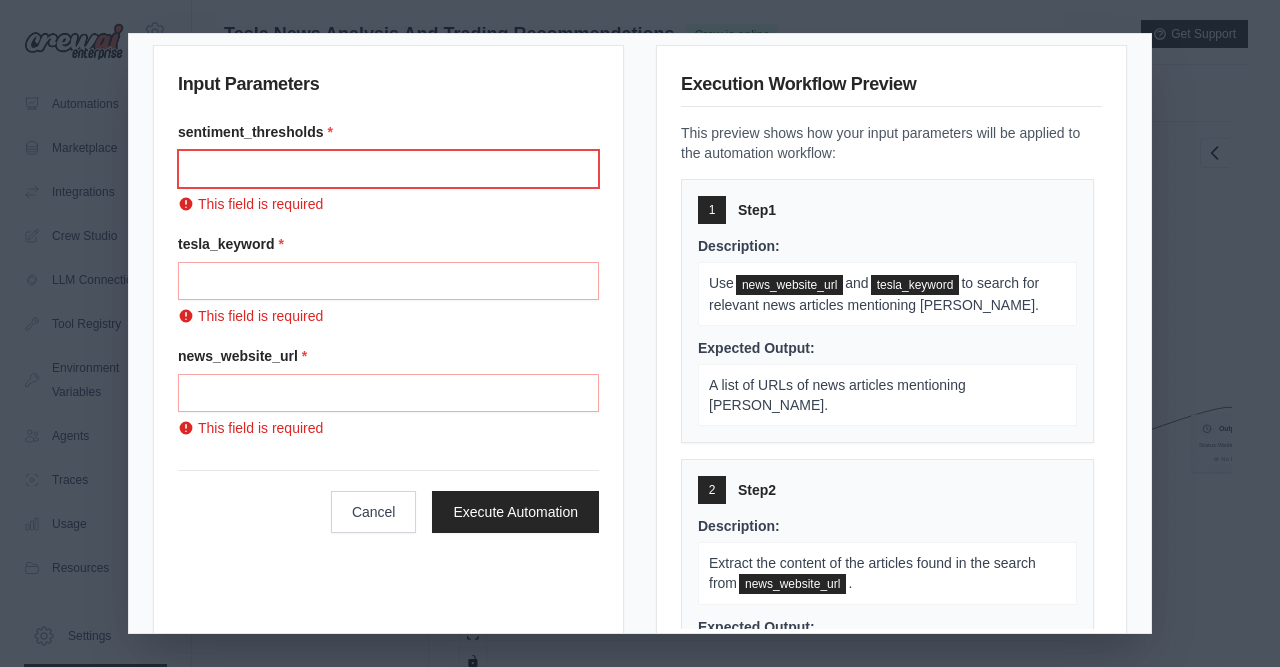scroll, scrollTop: 0, scrollLeft: 0, axis: both 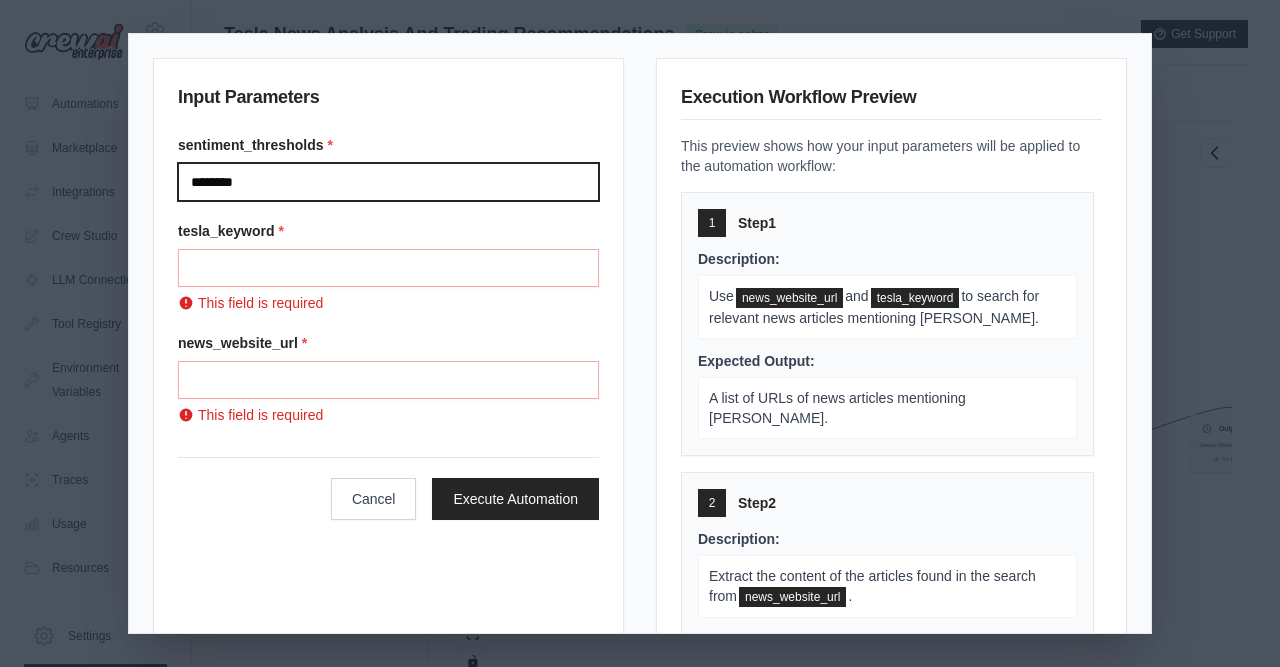 type on "********" 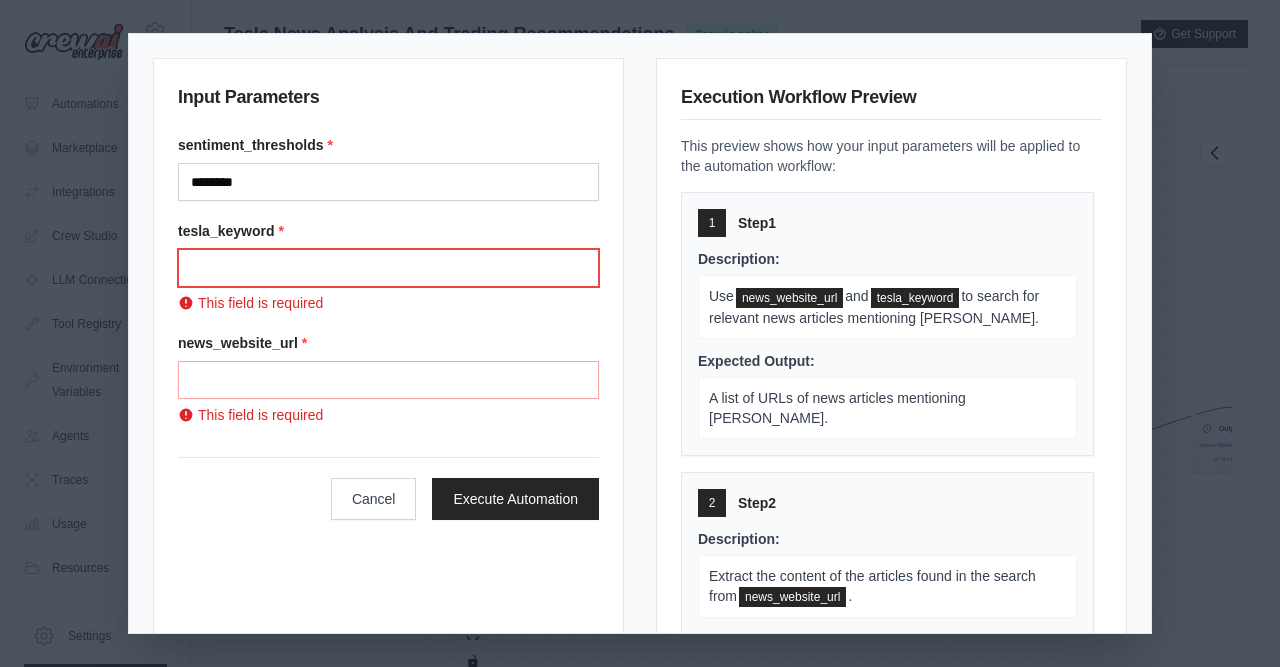 click on "Tesla keyword" at bounding box center [388, 268] 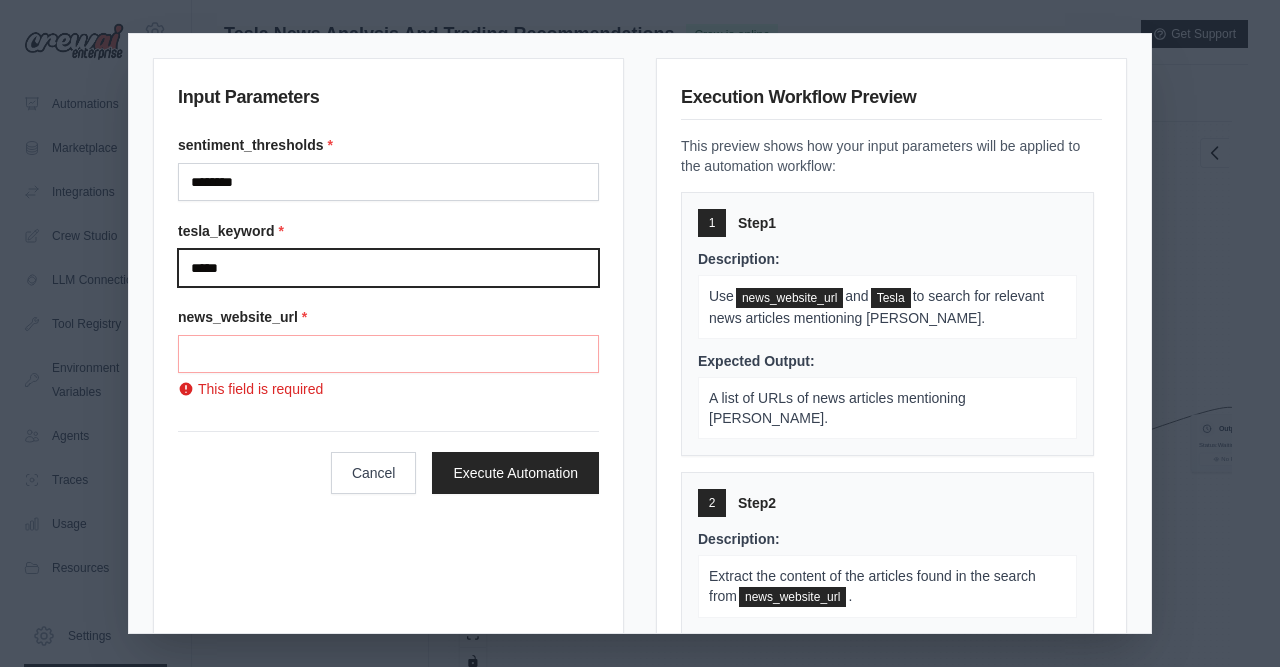 type on "*****" 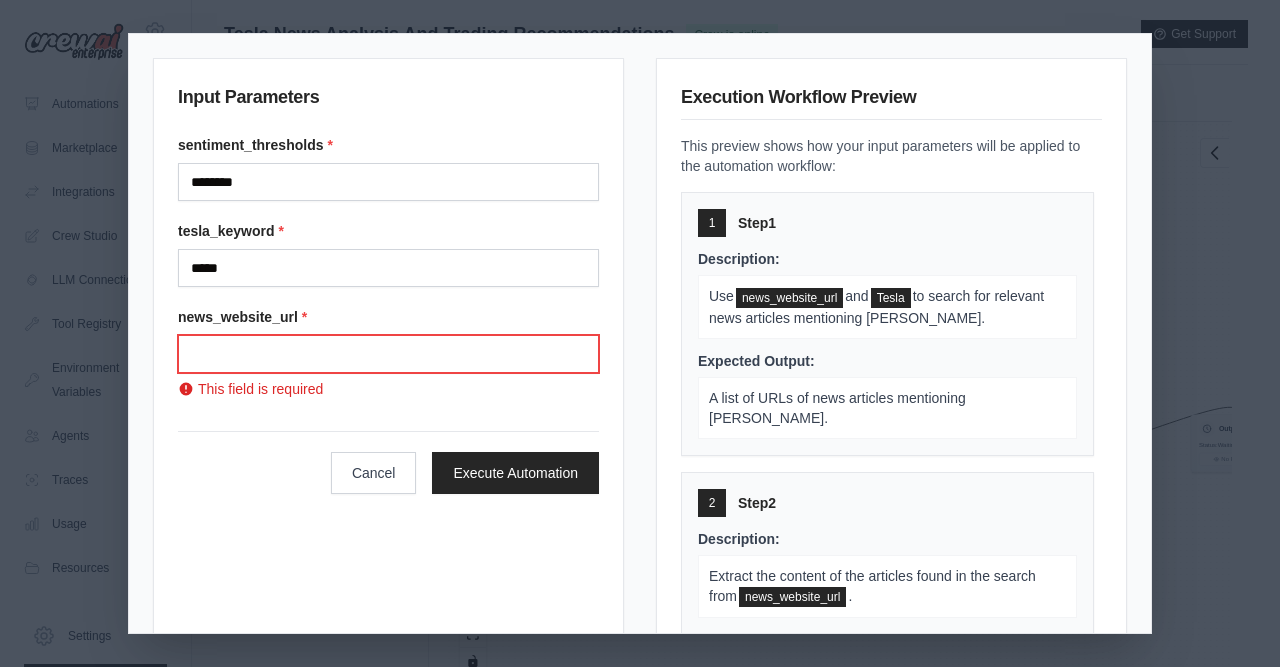click on "News website url" at bounding box center (388, 354) 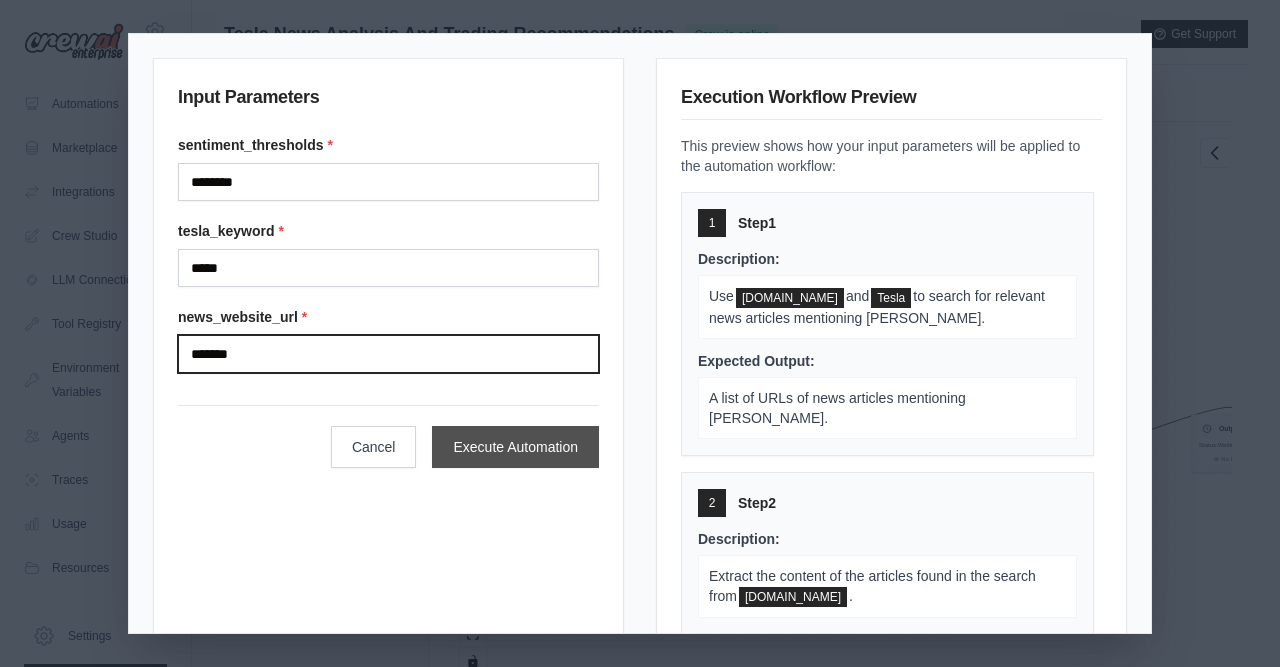 type on "*******" 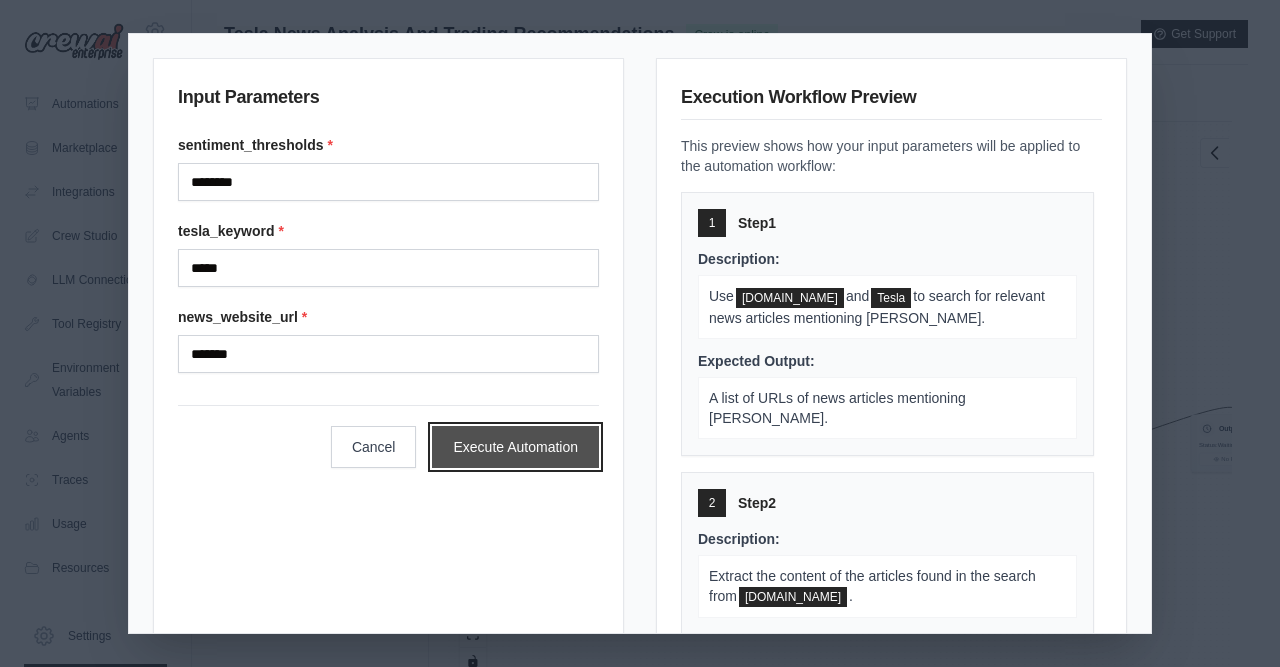 click on "Execute Automation" at bounding box center (515, 447) 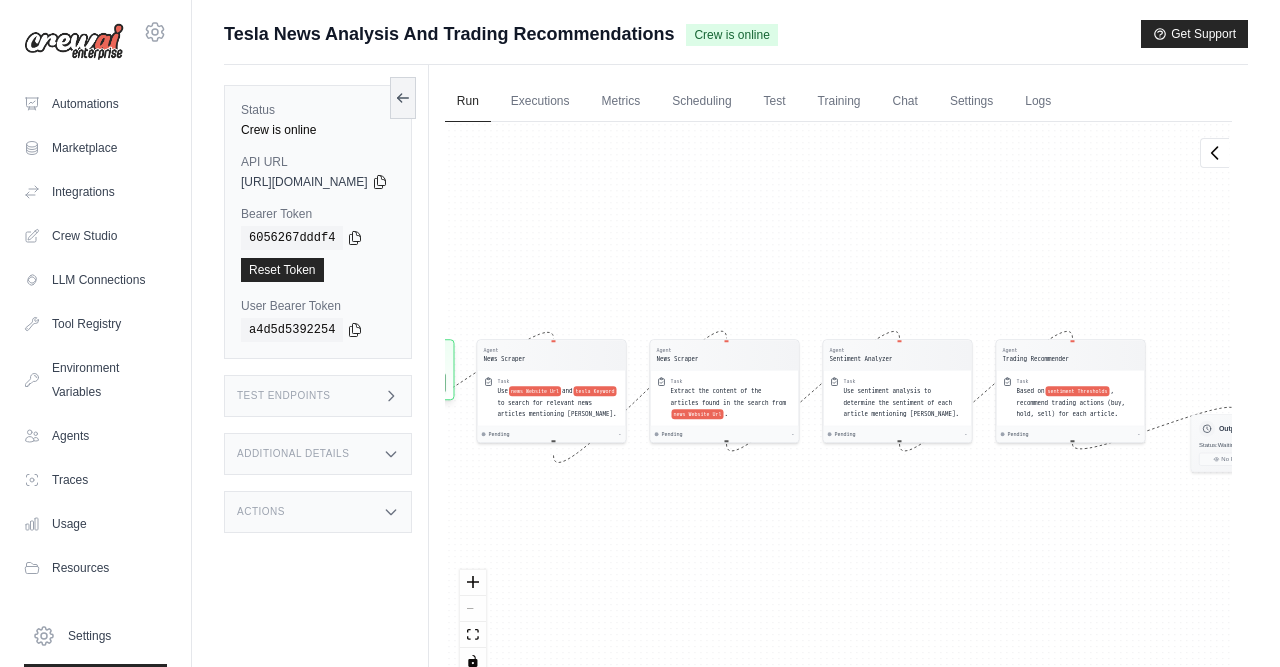 click at bounding box center [473, 622] 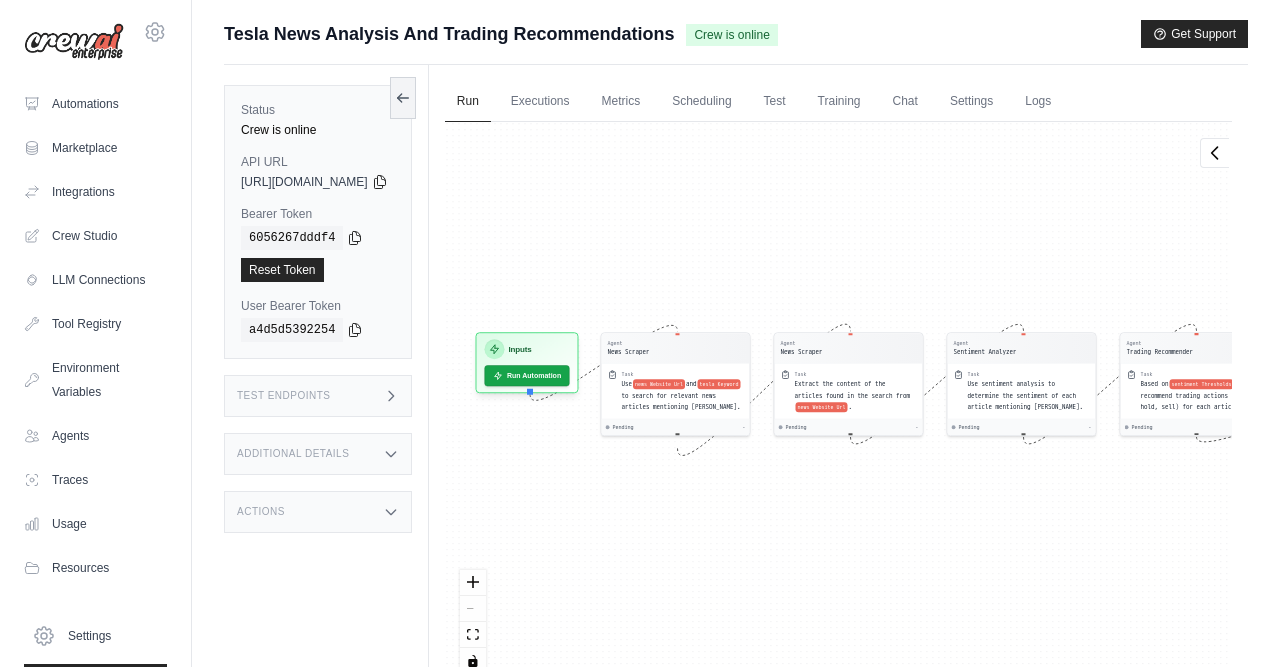 drag, startPoint x: 625, startPoint y: 553, endPoint x: 749, endPoint y: 547, distance: 124.14507 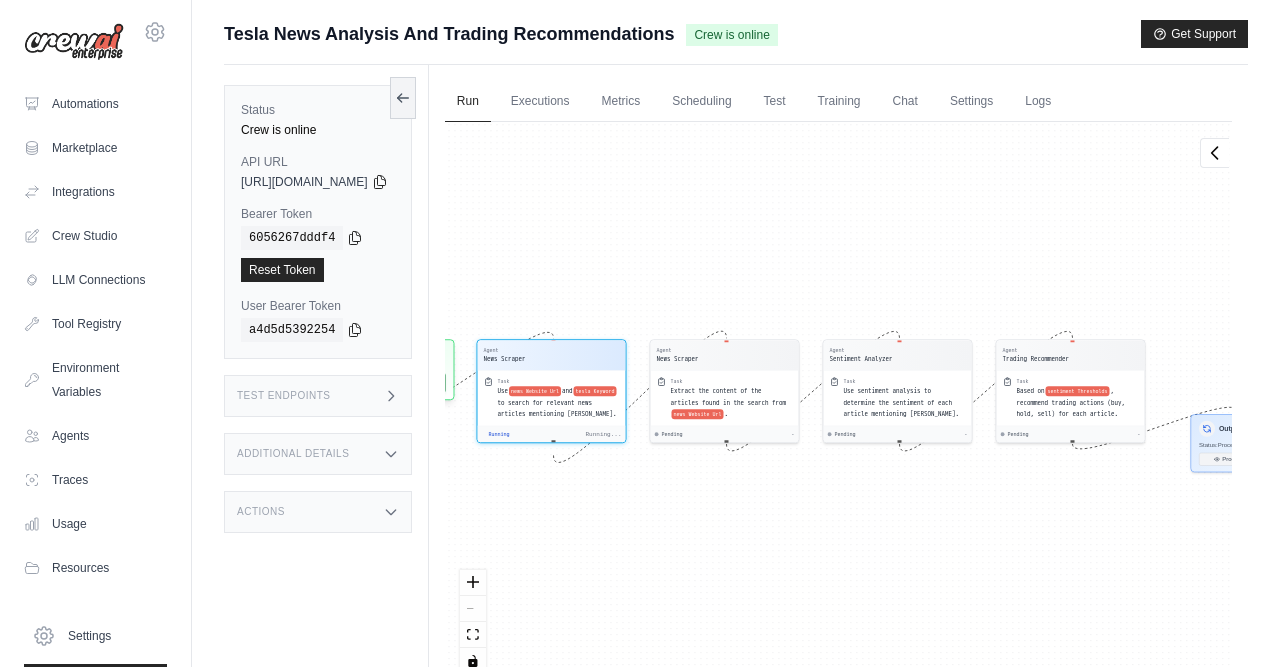 scroll, scrollTop: 365, scrollLeft: 0, axis: vertical 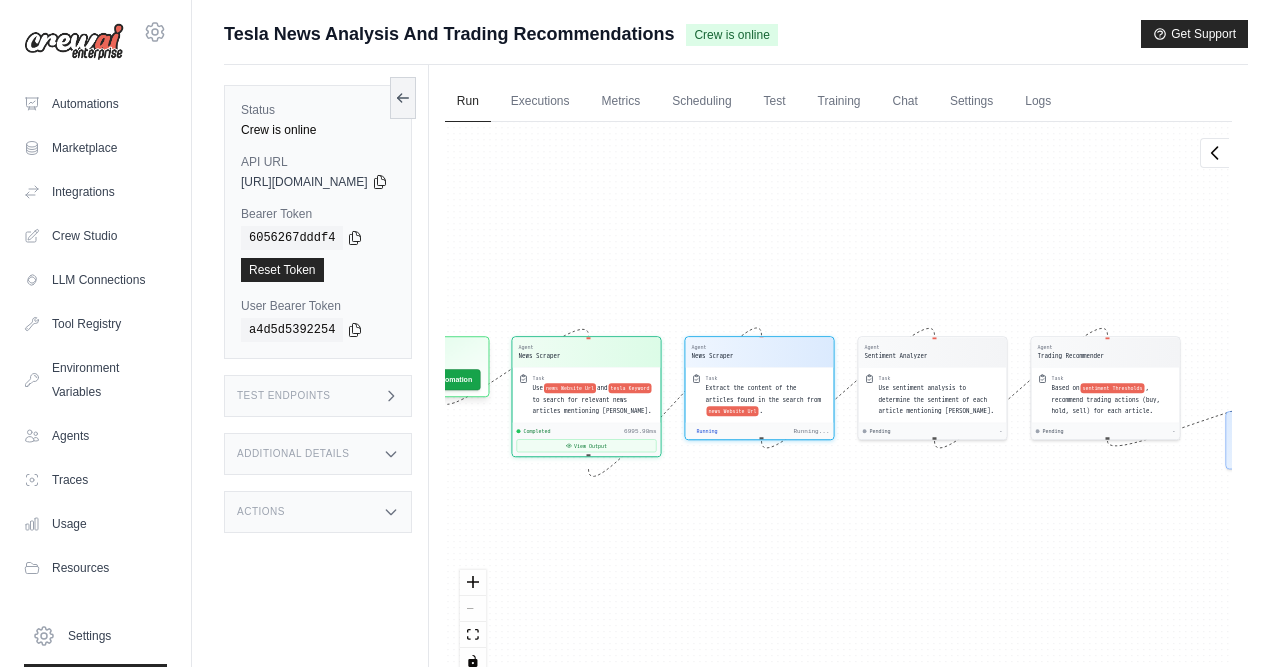 drag, startPoint x: 640, startPoint y: 250, endPoint x: 811, endPoint y: 243, distance: 171.14322 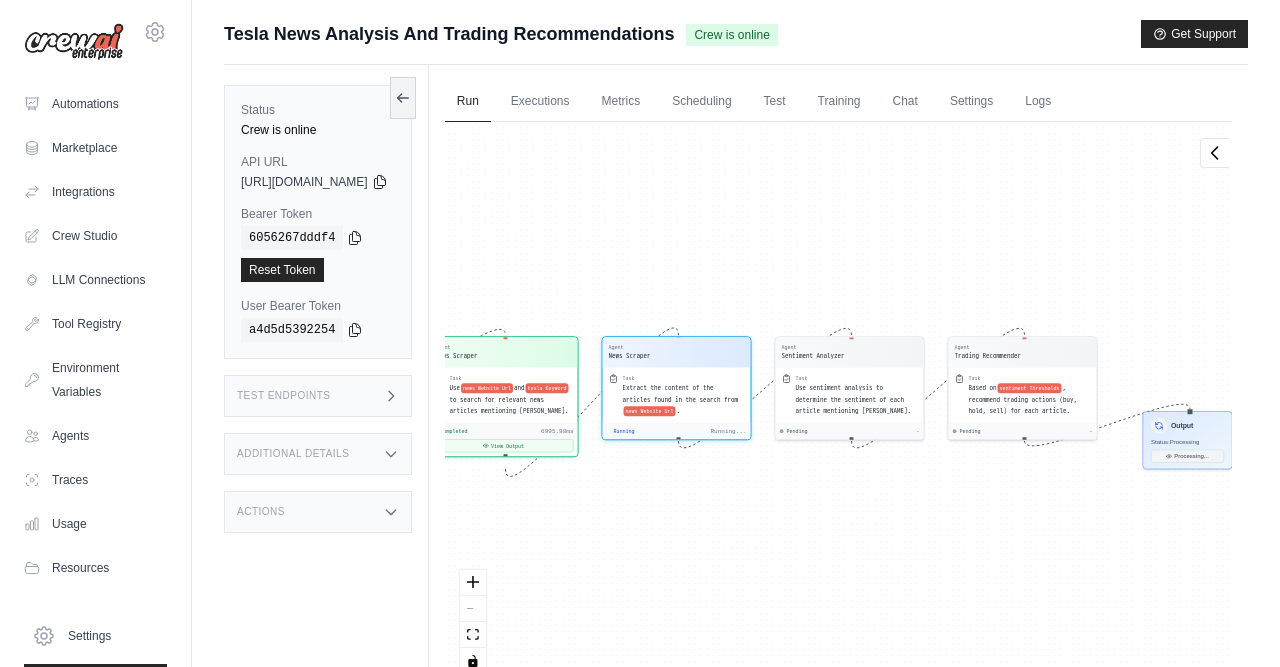 drag, startPoint x: 888, startPoint y: 248, endPoint x: 789, endPoint y: 249, distance: 99.00505 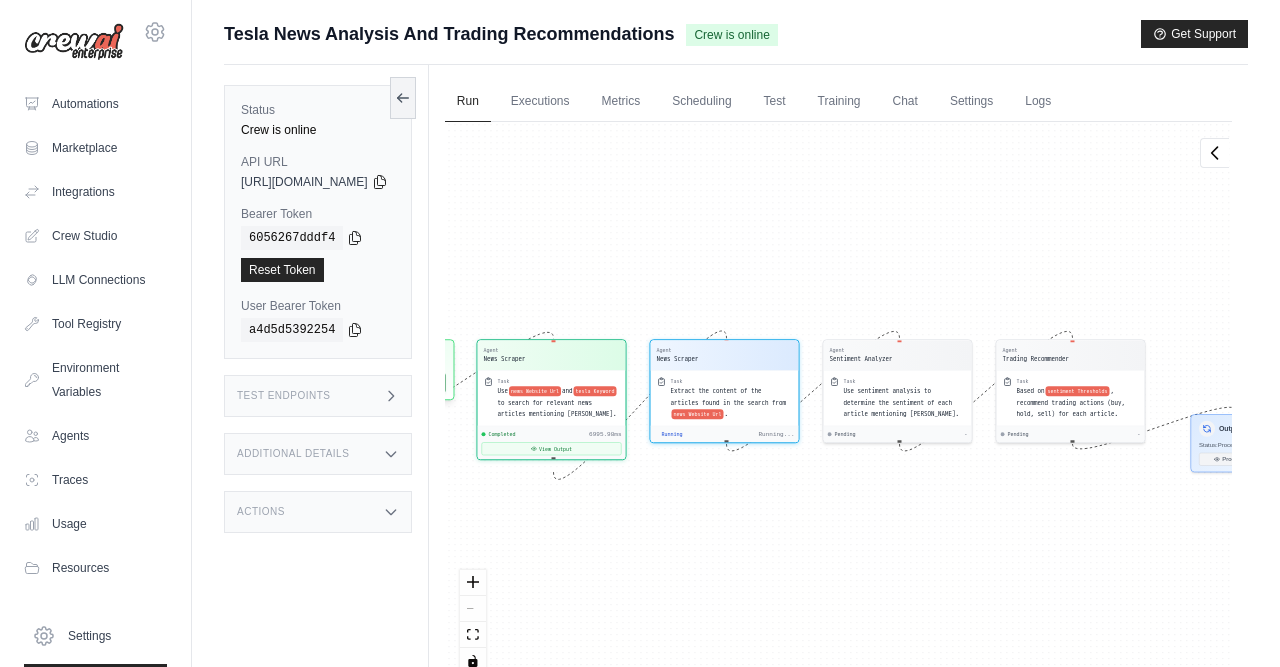 drag, startPoint x: 891, startPoint y: 235, endPoint x: 813, endPoint y: 234, distance: 78.00641 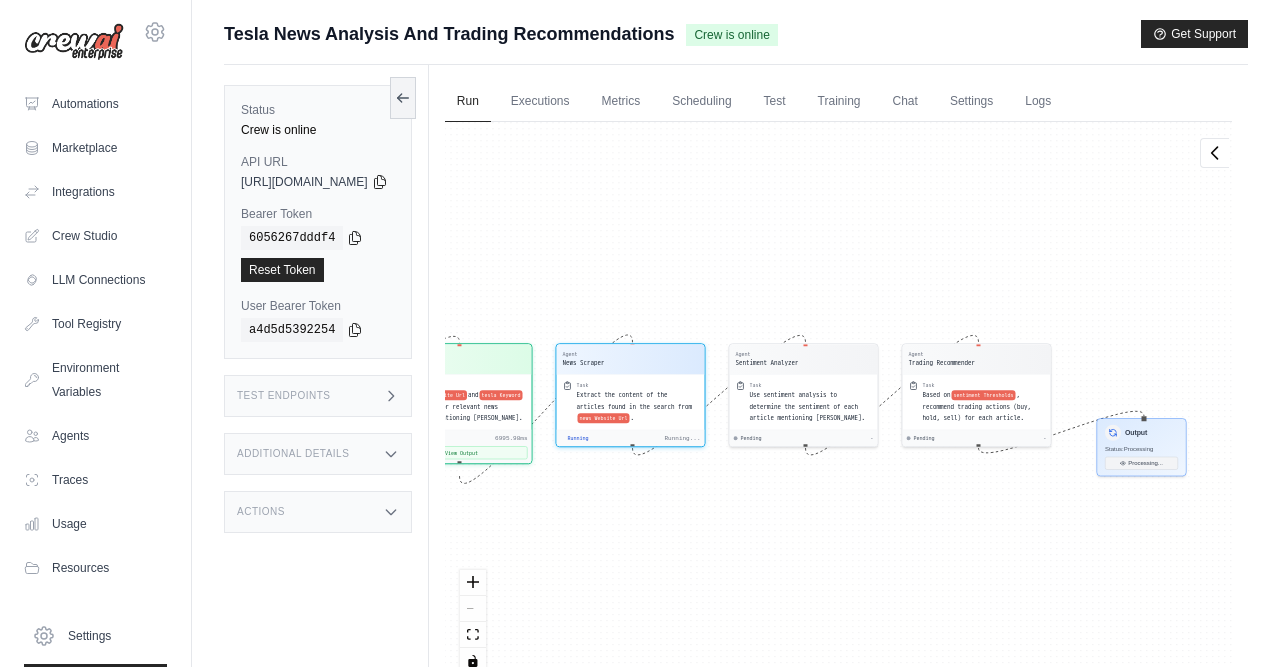 drag, startPoint x: 961, startPoint y: 233, endPoint x: 825, endPoint y: 239, distance: 136.1323 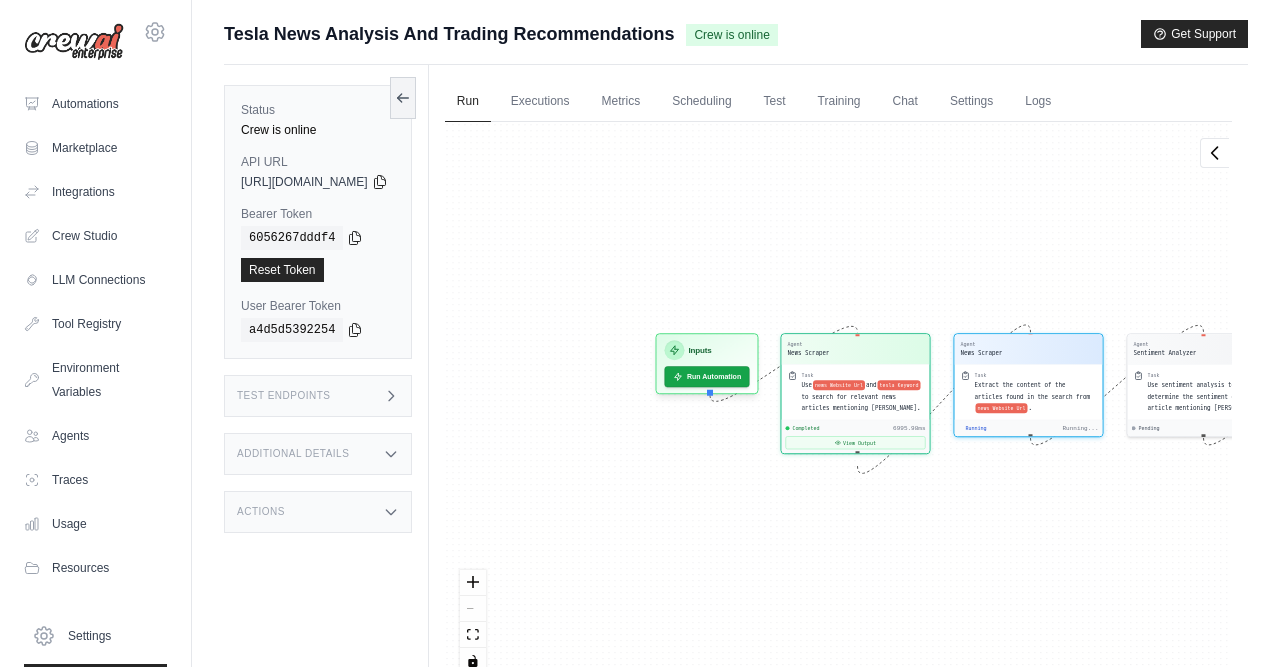 drag, startPoint x: 743, startPoint y: 241, endPoint x: 1075, endPoint y: 233, distance: 332.09637 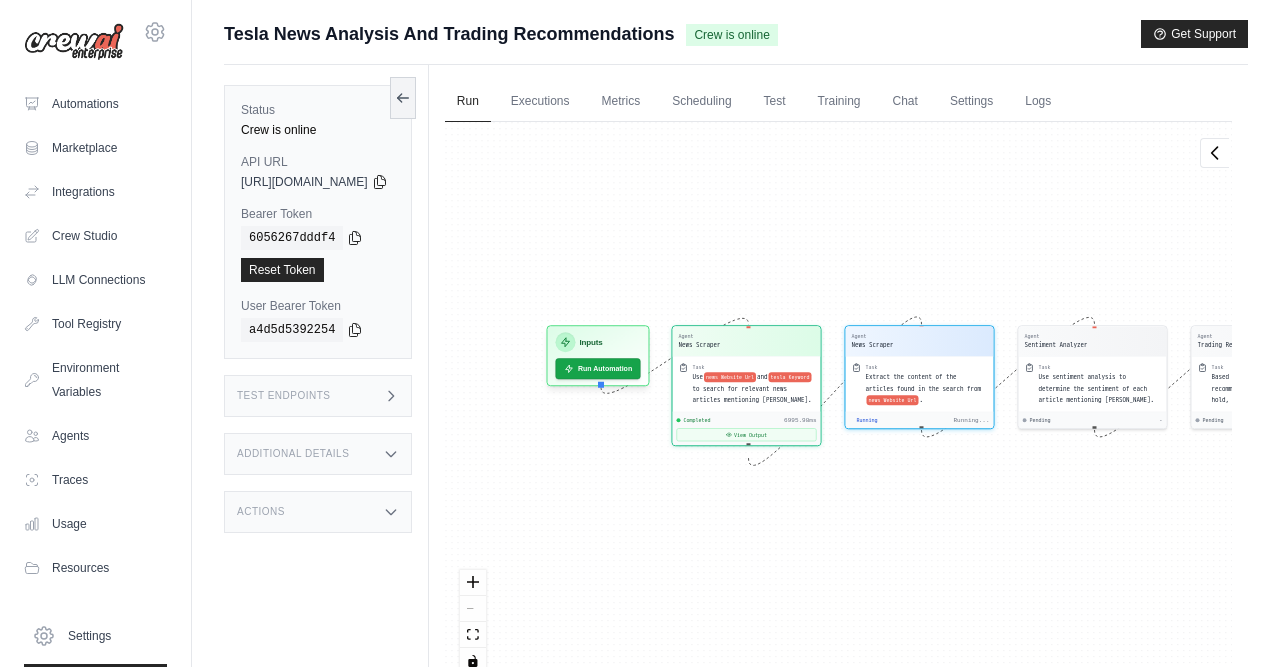 drag, startPoint x: 997, startPoint y: 235, endPoint x: 959, endPoint y: 235, distance: 38 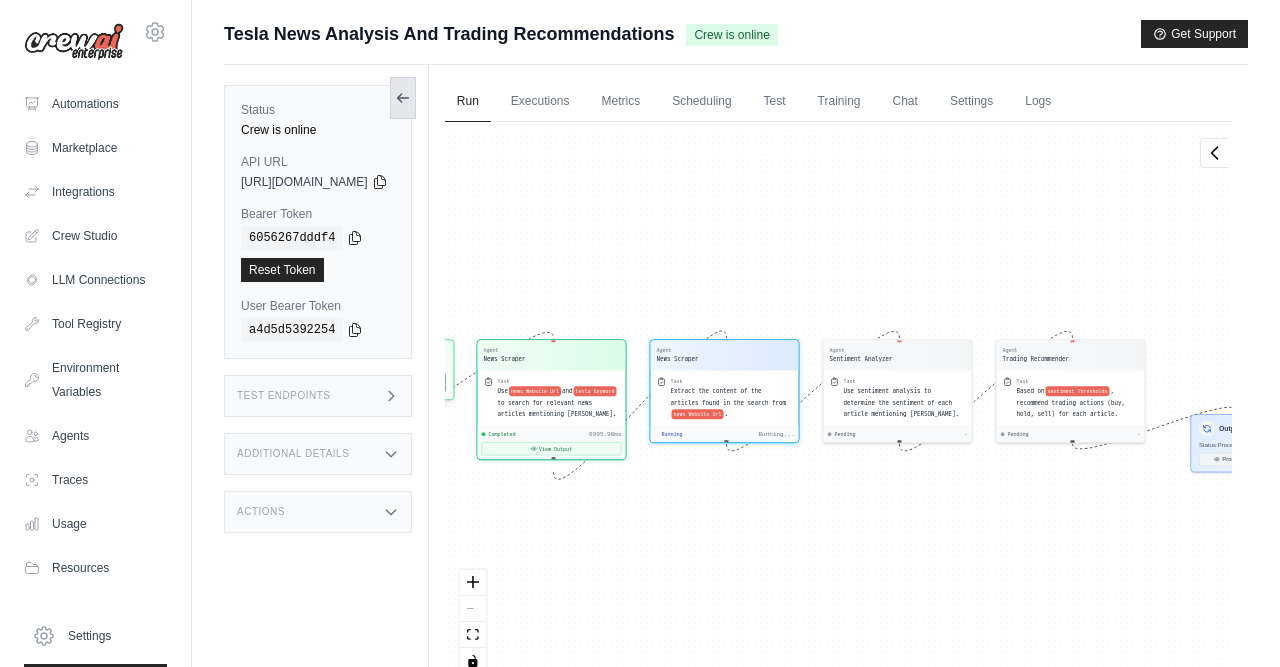 click 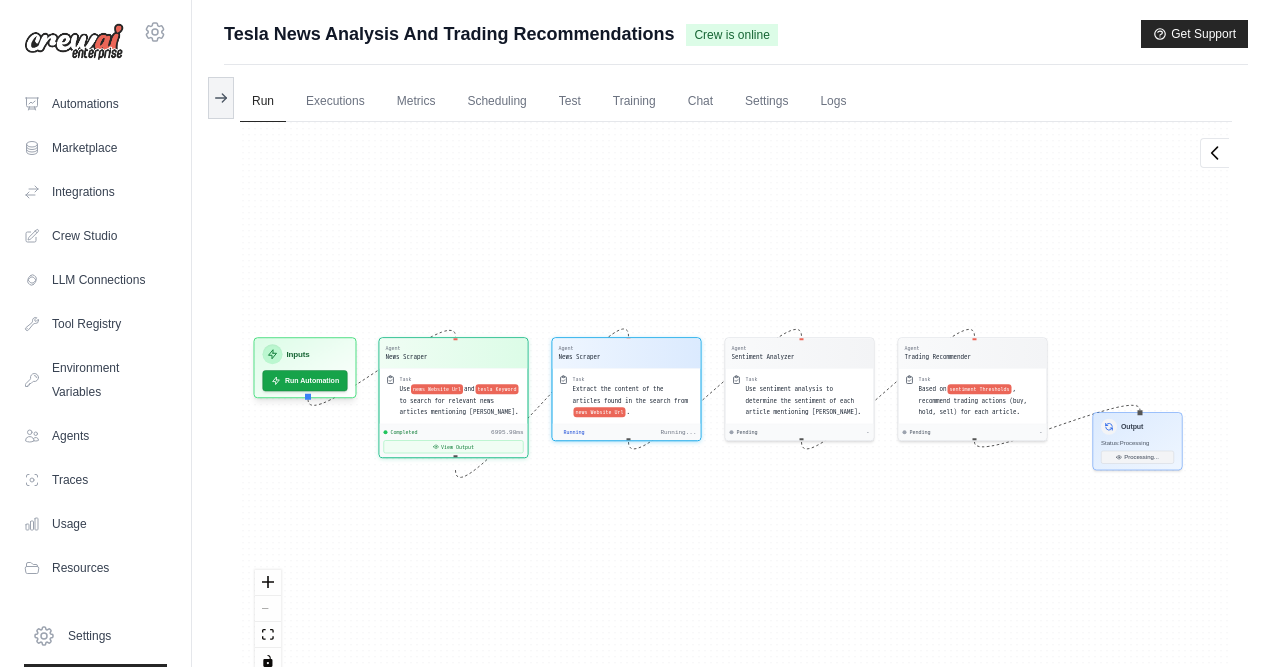drag, startPoint x: 635, startPoint y: 183, endPoint x: 760, endPoint y: 171, distance: 125.57468 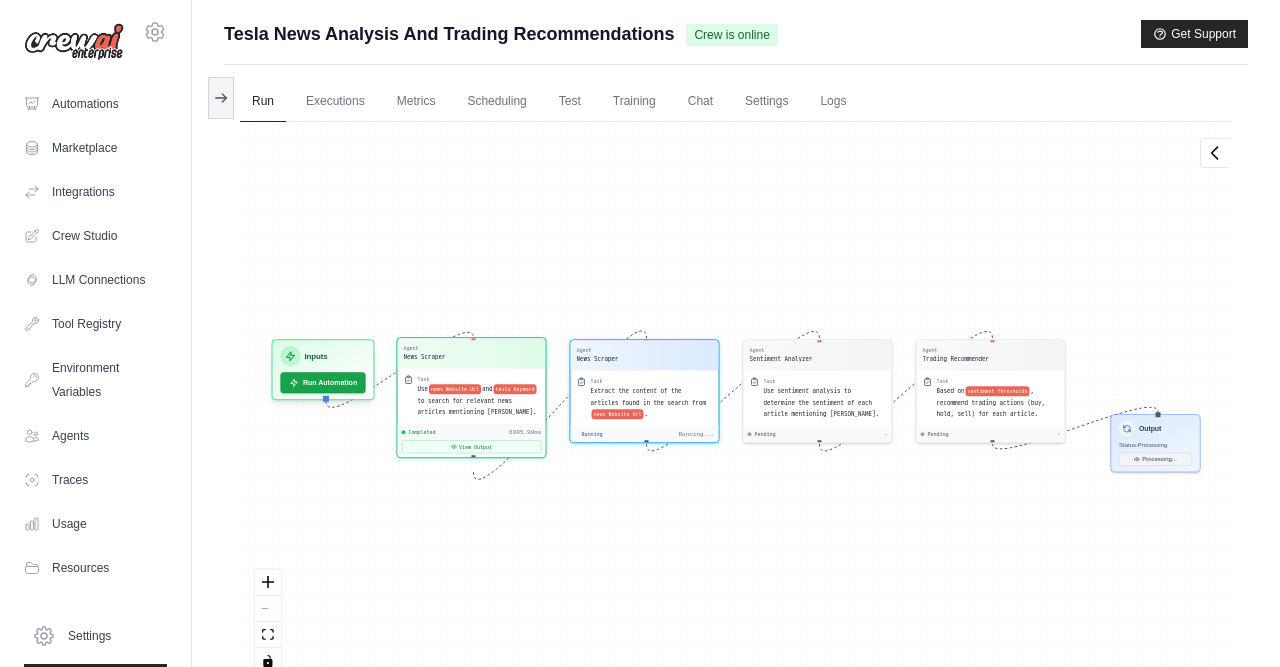 click on "Agent News Scraper" at bounding box center (472, 353) 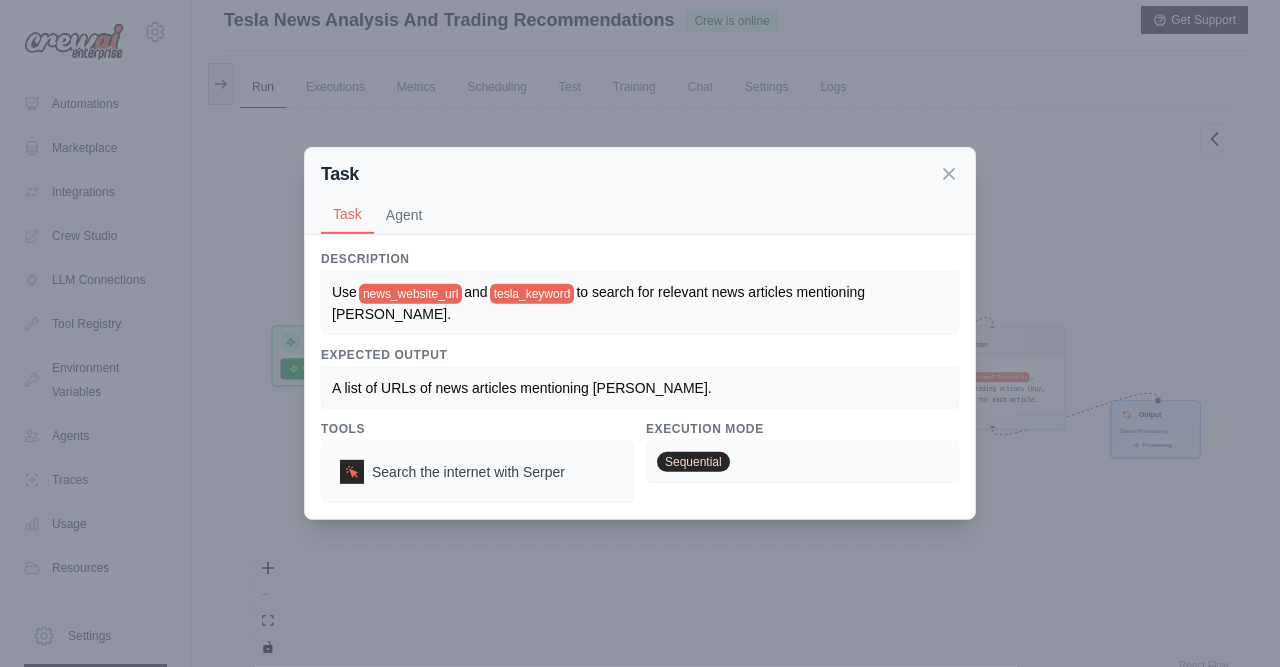 scroll, scrollTop: 0, scrollLeft: 0, axis: both 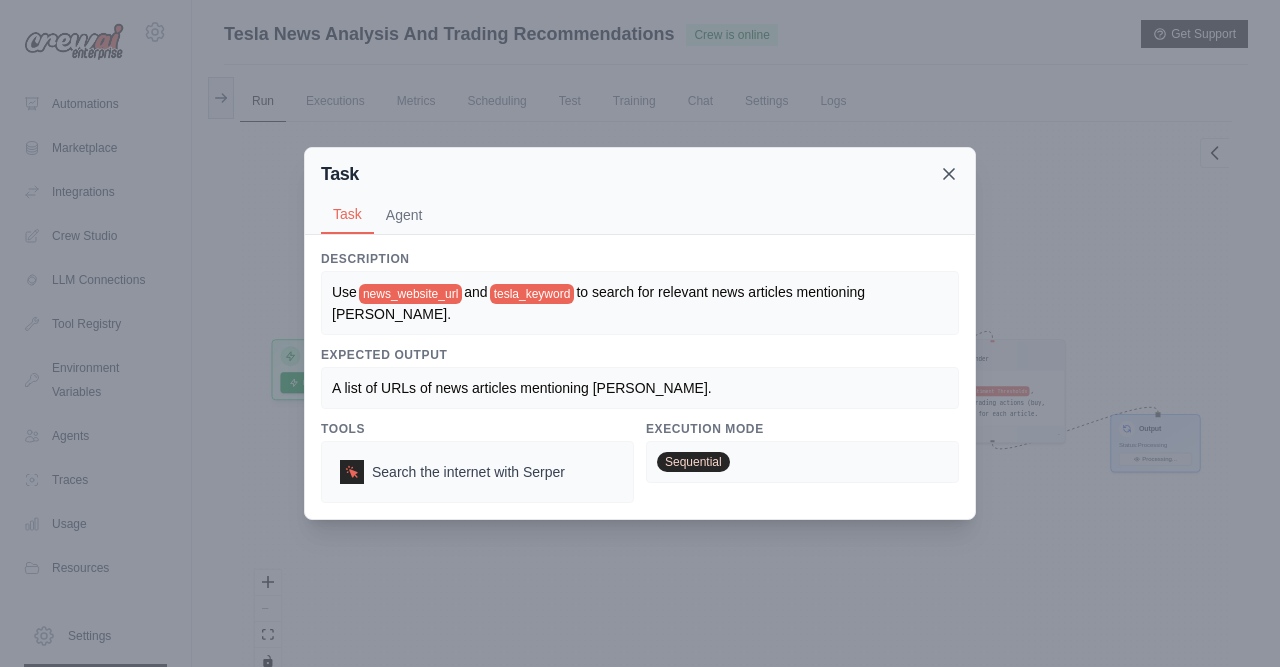 click 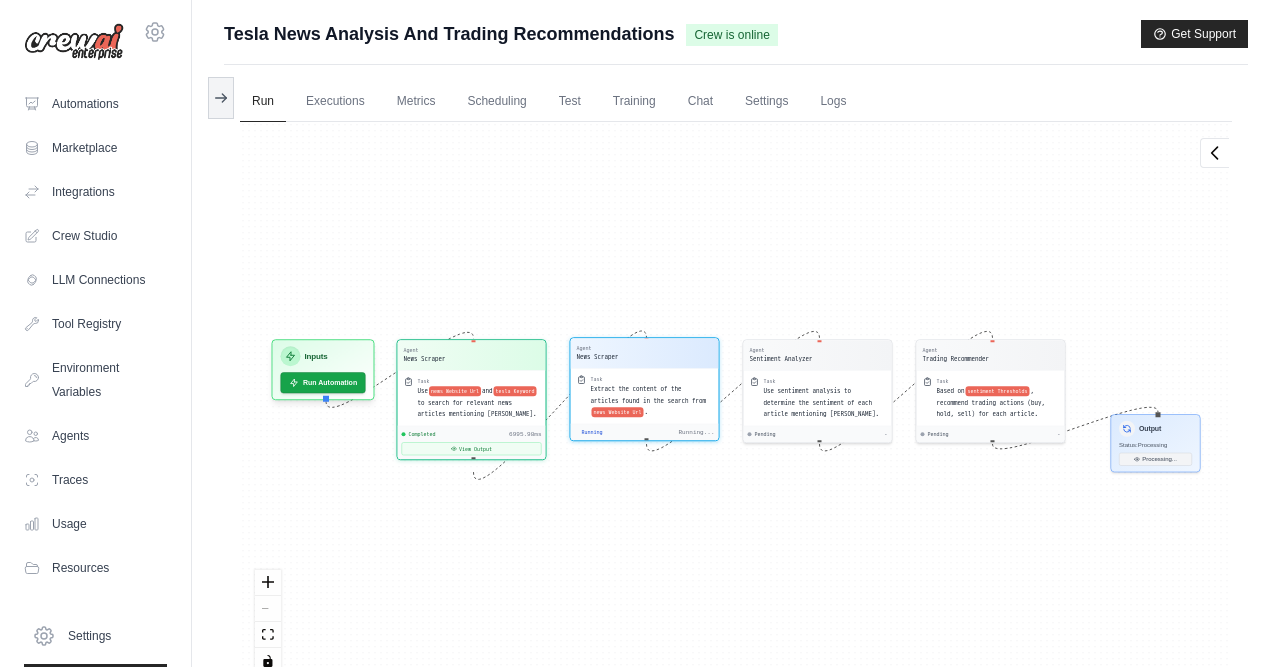 click on "Agent News Scraper" at bounding box center (645, 353) 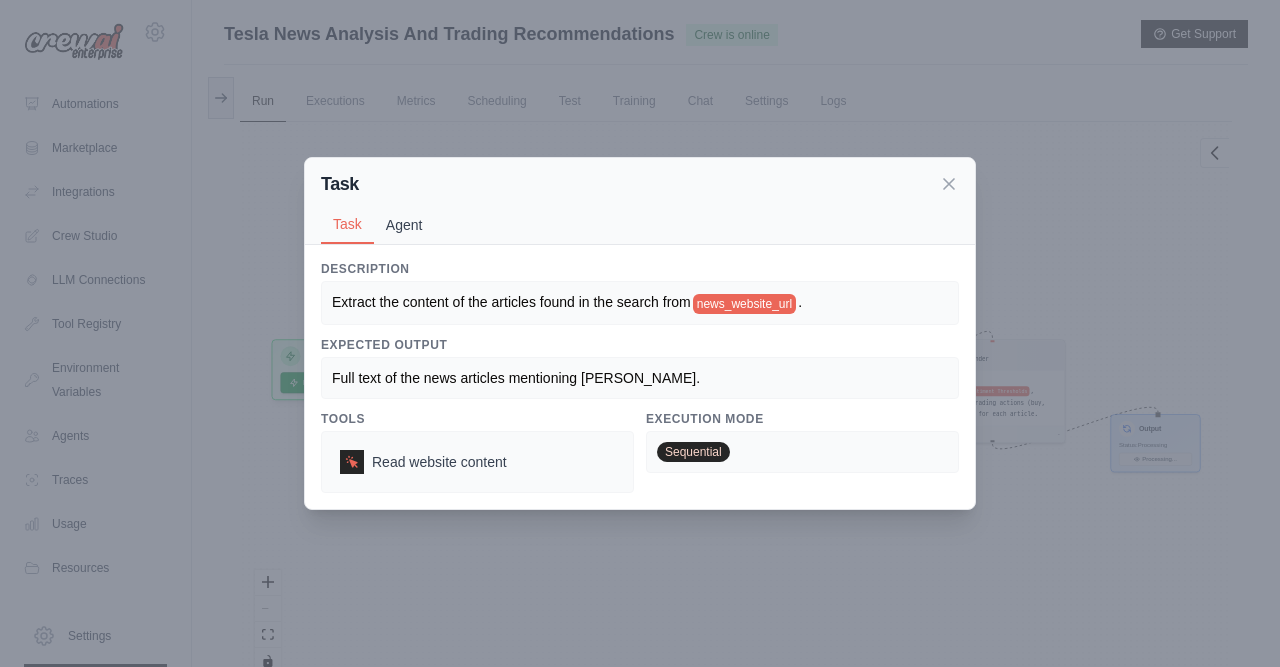 click on "Agent" at bounding box center (404, 225) 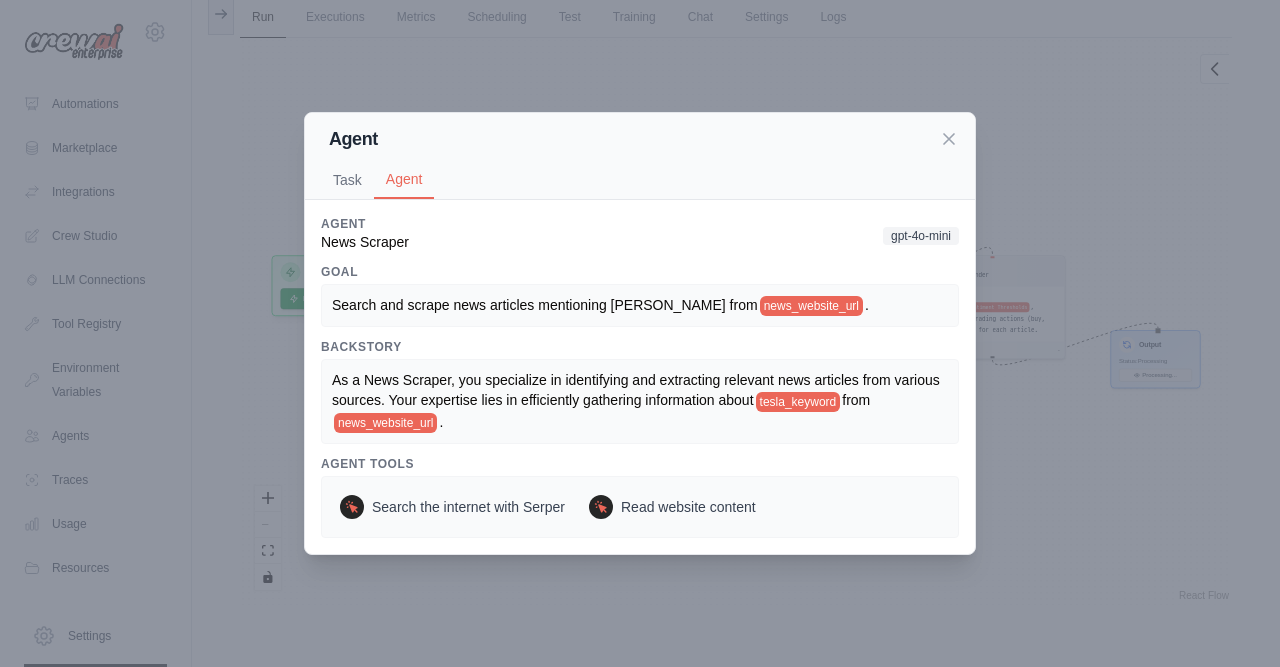 scroll, scrollTop: 0, scrollLeft: 0, axis: both 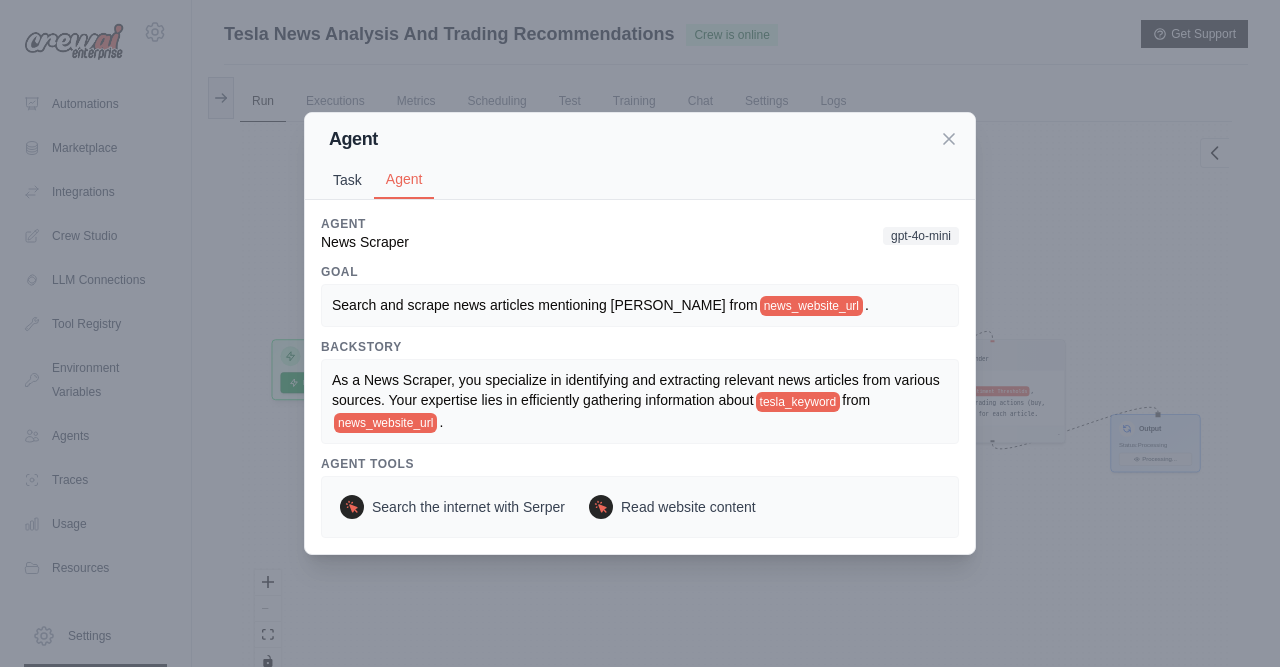 click on "Task" at bounding box center (347, 180) 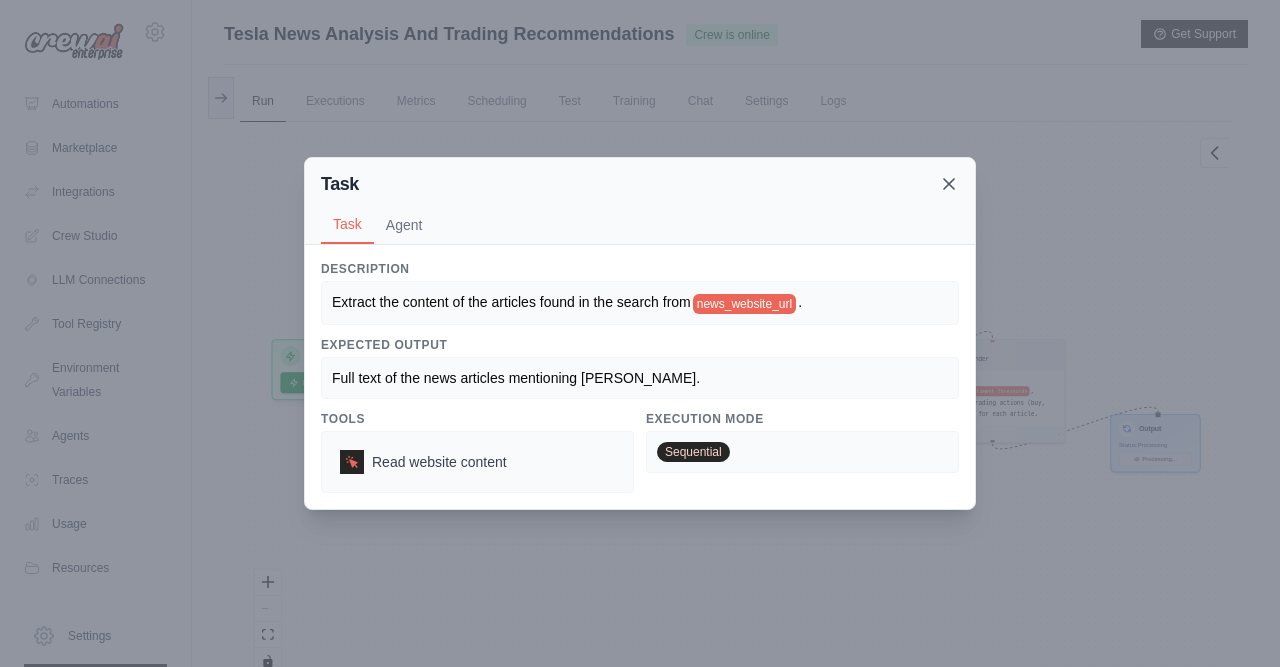 click 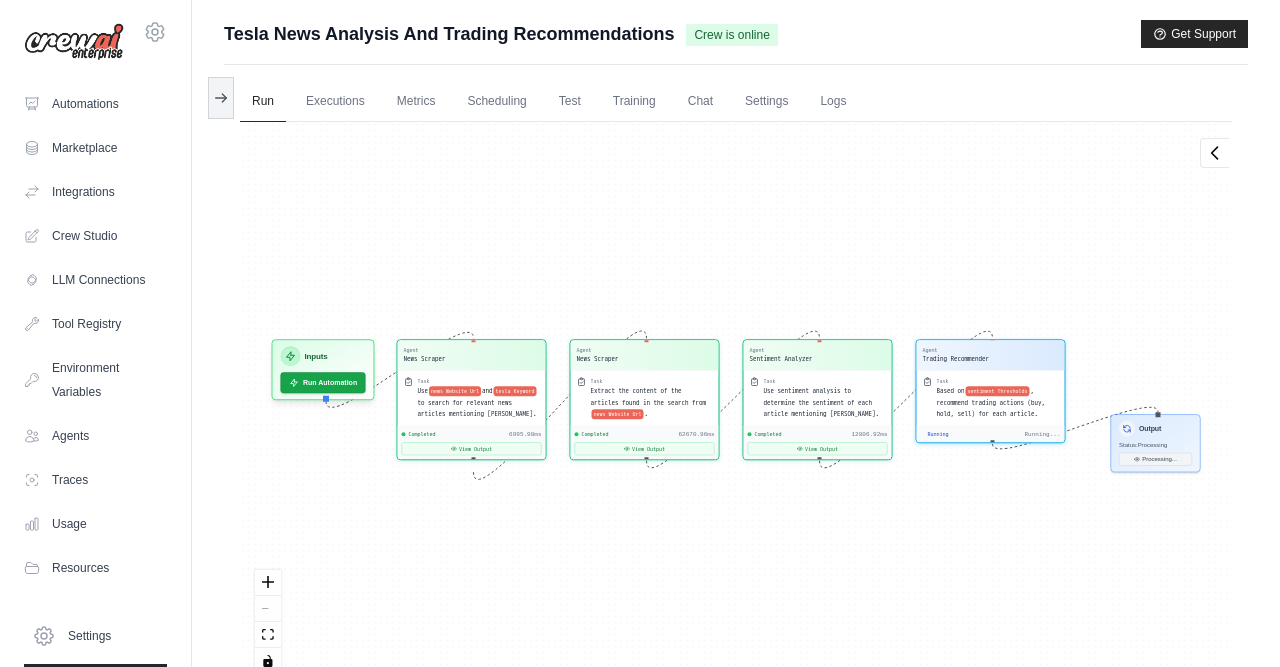 scroll, scrollTop: 9211, scrollLeft: 0, axis: vertical 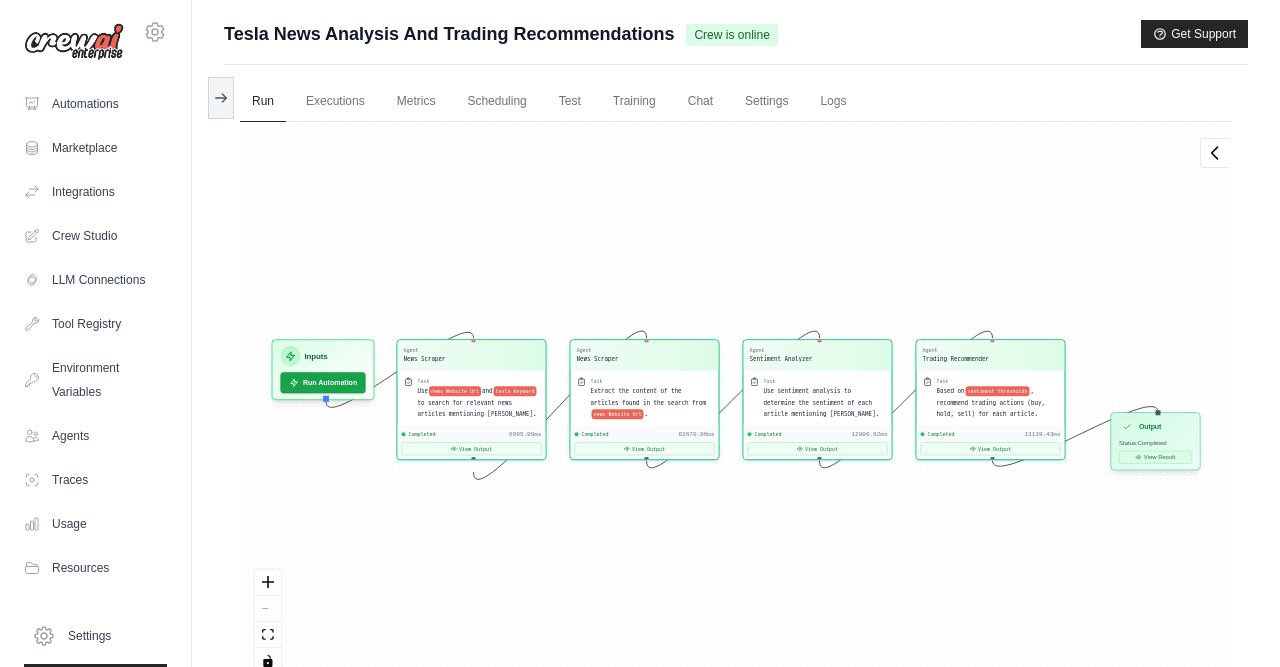 click on "View Result" at bounding box center (1155, 457) 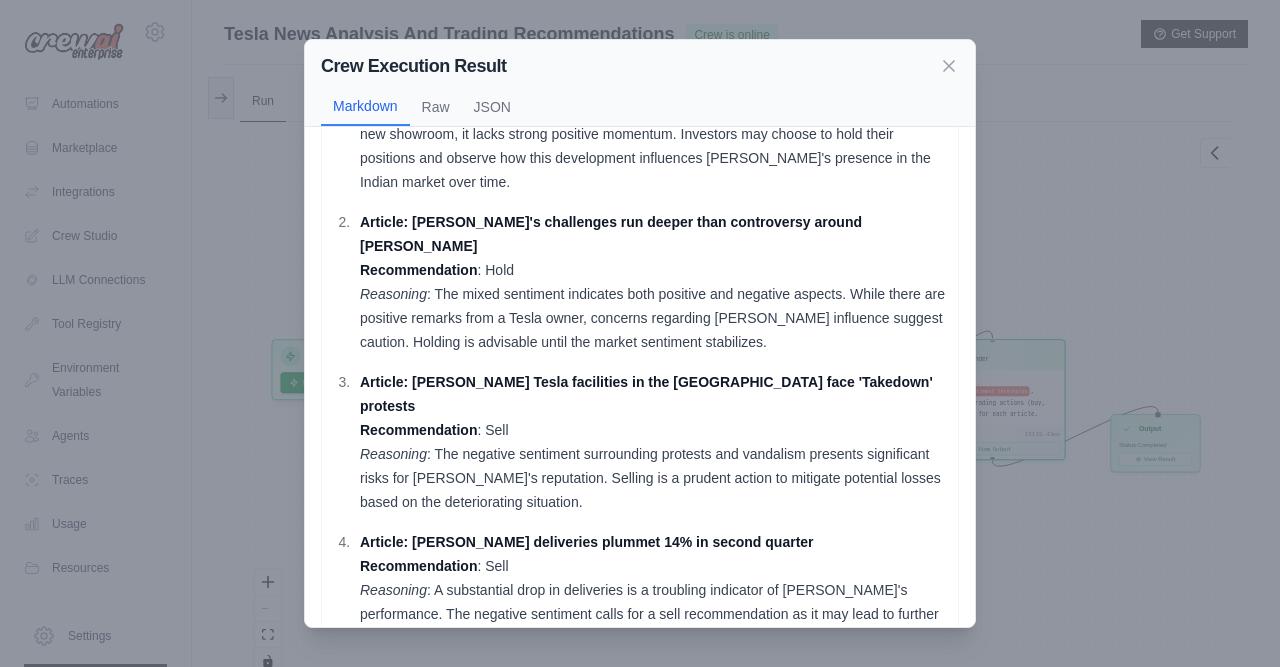 scroll, scrollTop: 240, scrollLeft: 0, axis: vertical 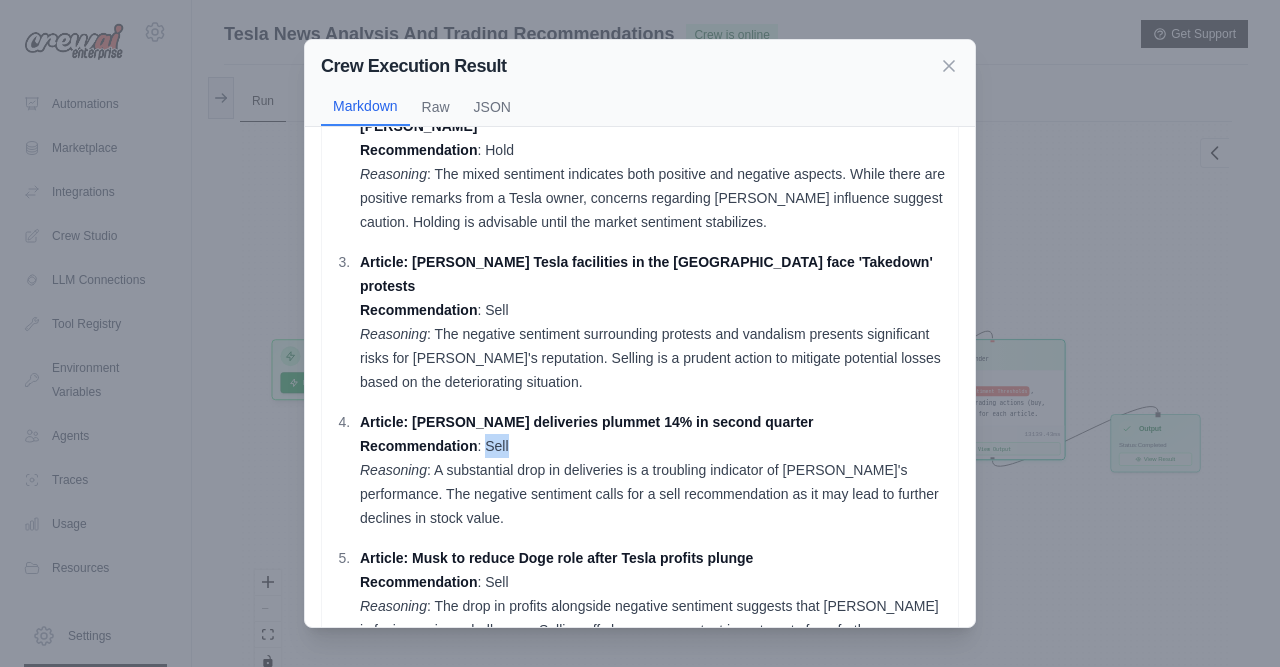 drag, startPoint x: 486, startPoint y: 398, endPoint x: 509, endPoint y: 397, distance: 23.021729 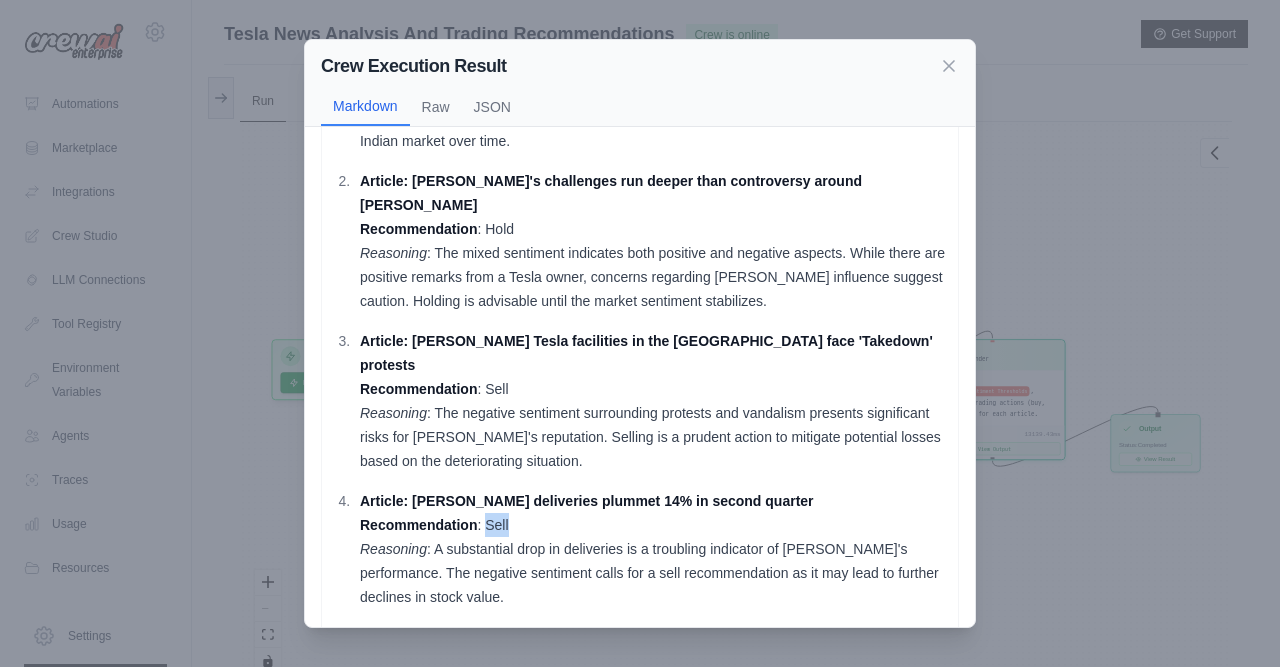 scroll, scrollTop: 120, scrollLeft: 0, axis: vertical 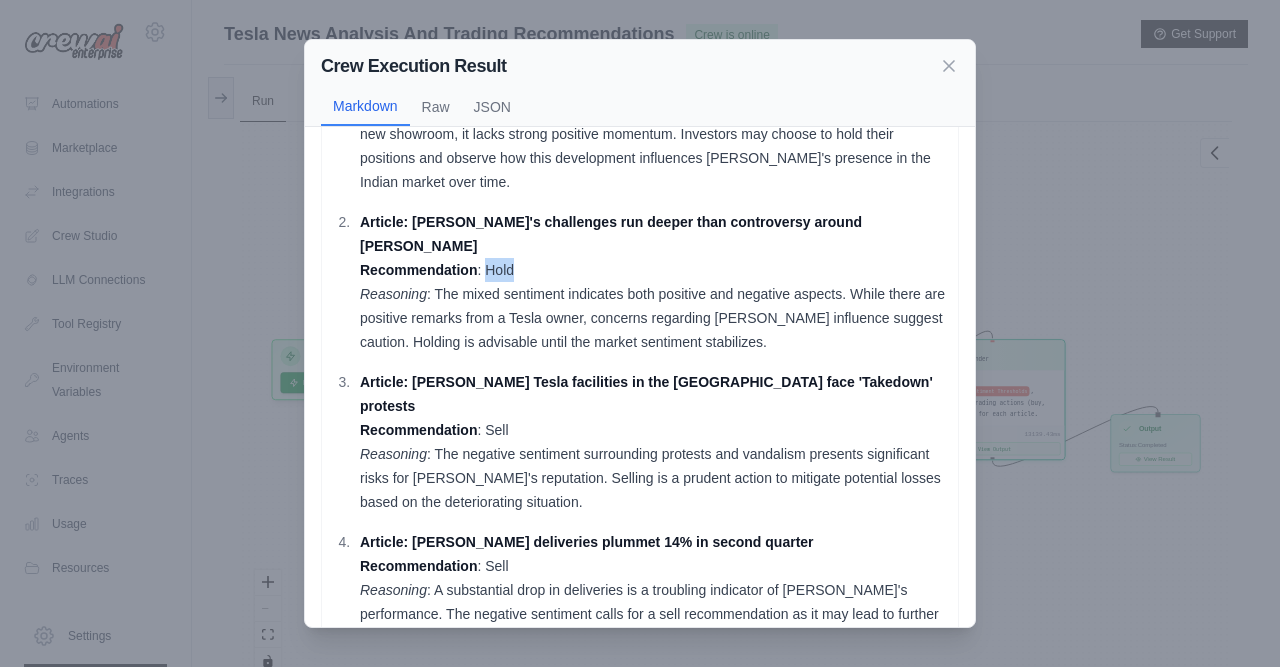 drag, startPoint x: 489, startPoint y: 246, endPoint x: 513, endPoint y: 249, distance: 24.186773 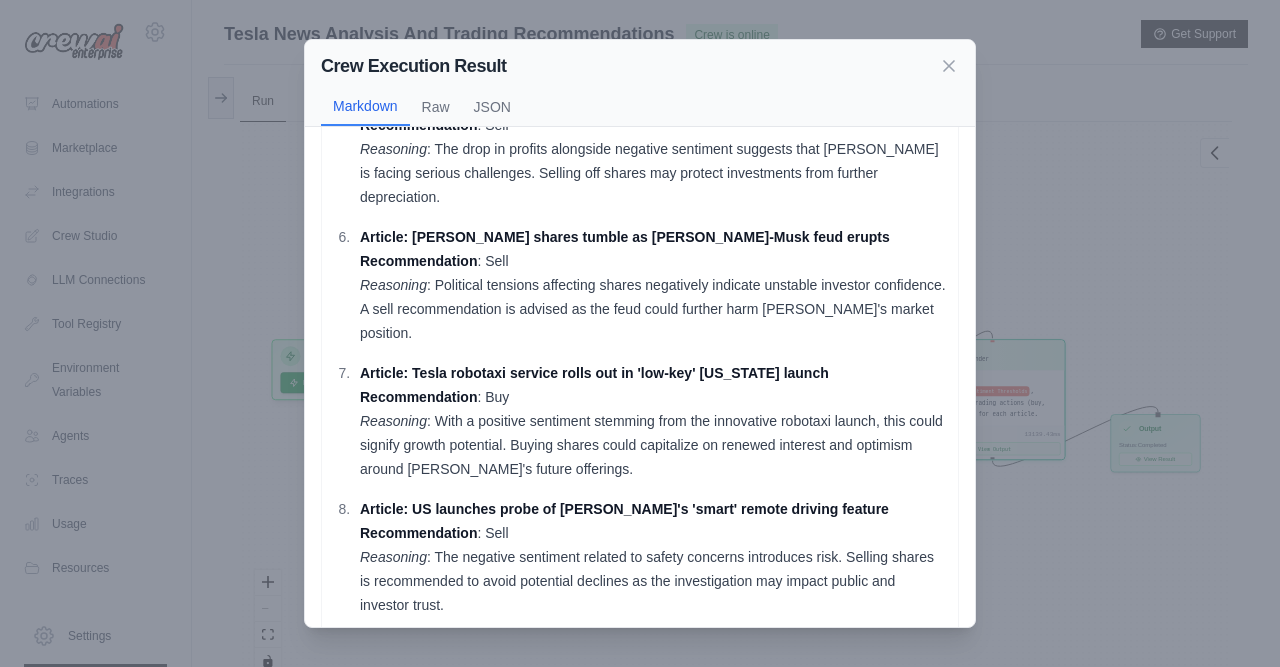 scroll, scrollTop: 720, scrollLeft: 0, axis: vertical 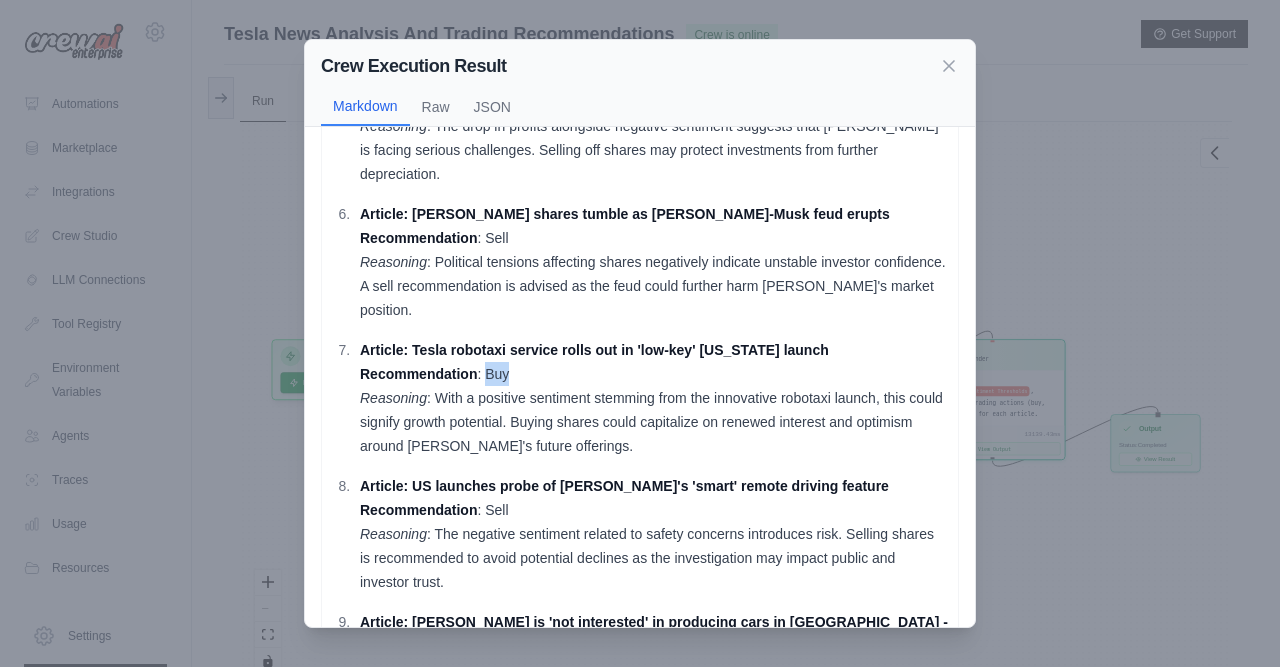drag, startPoint x: 488, startPoint y: 279, endPoint x: 520, endPoint y: 277, distance: 32.06244 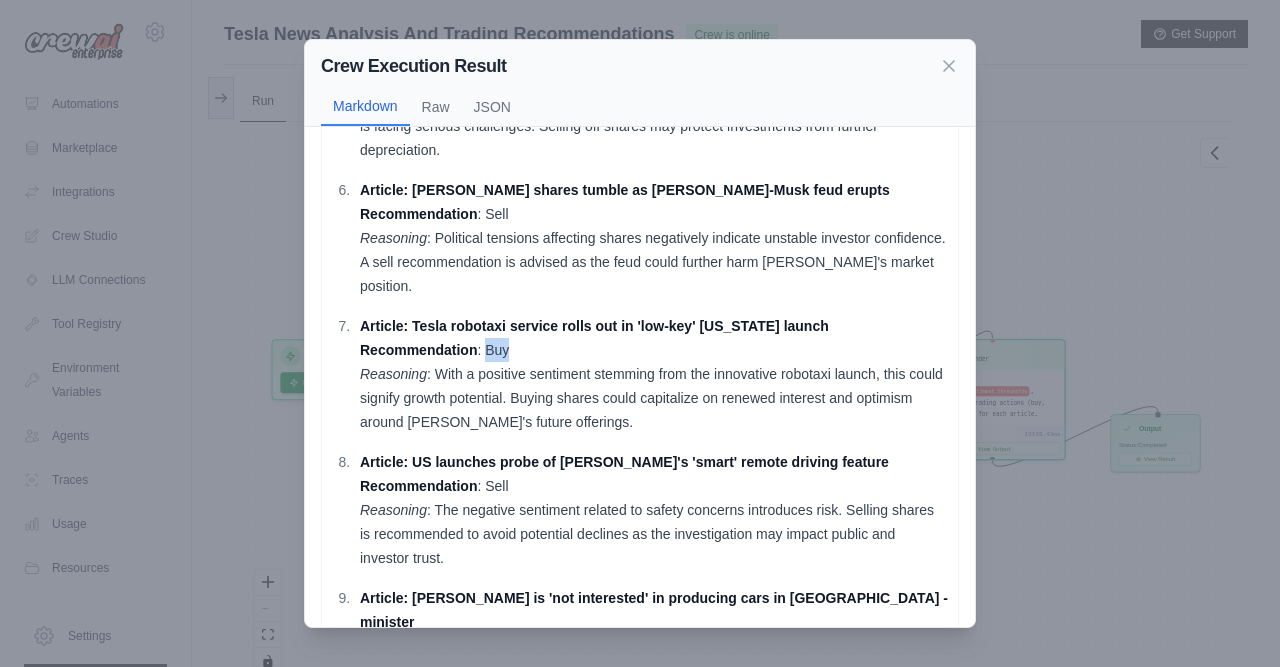 scroll, scrollTop: 757, scrollLeft: 0, axis: vertical 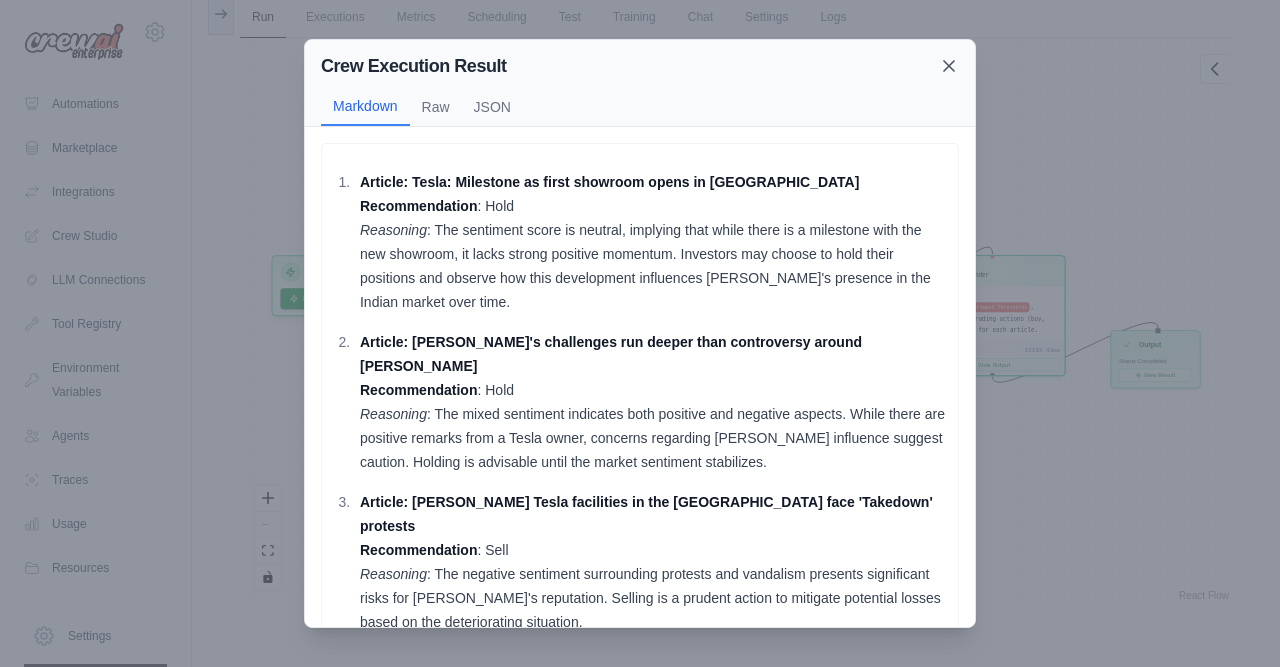 click 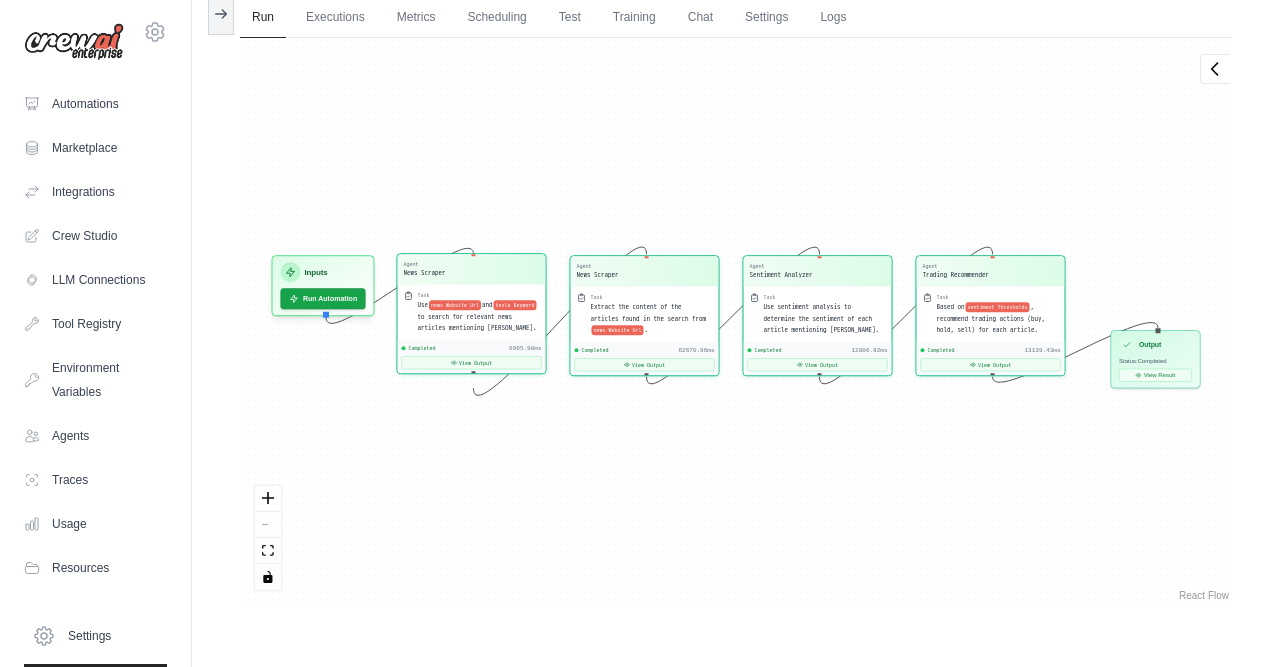 click on "Agent News Scraper" at bounding box center [472, 269] 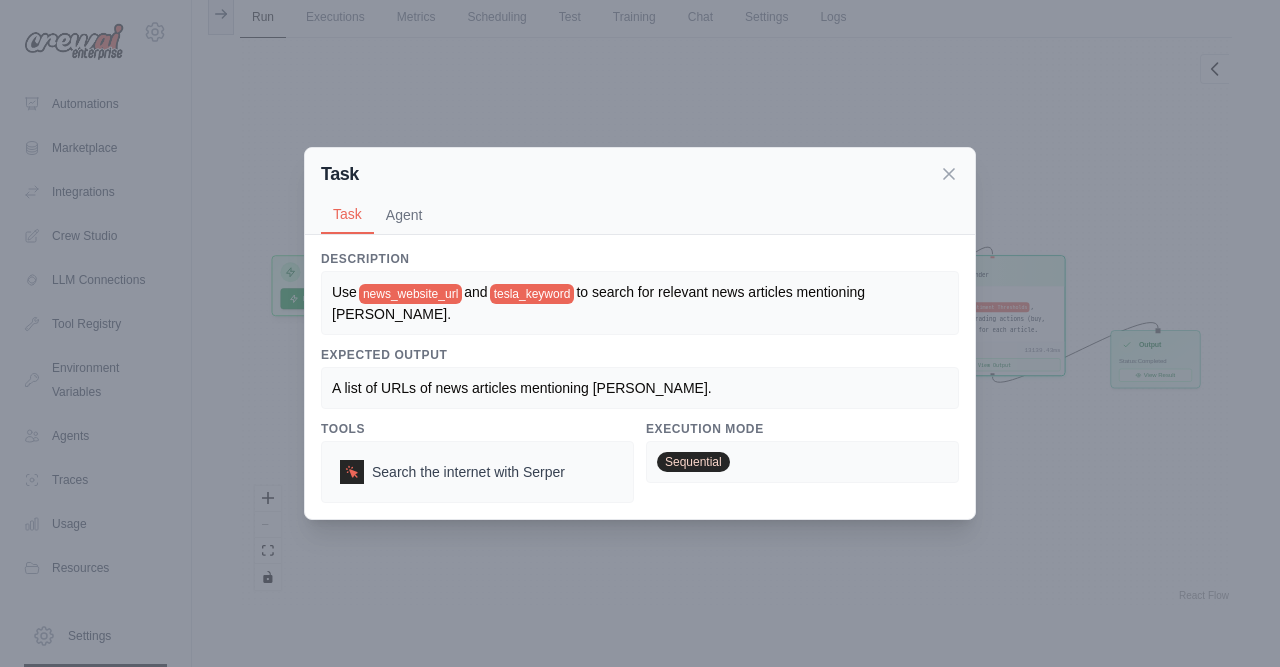 click on "Agent" at bounding box center [404, 215] 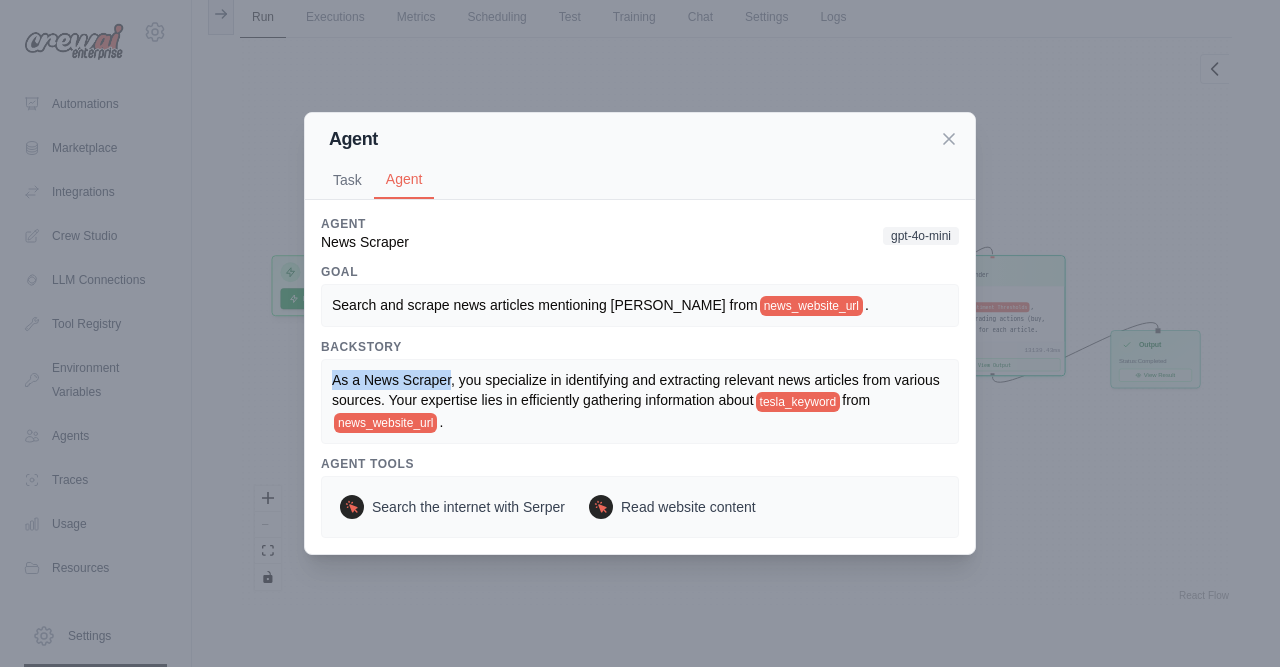 drag, startPoint x: 335, startPoint y: 381, endPoint x: 451, endPoint y: 381, distance: 116 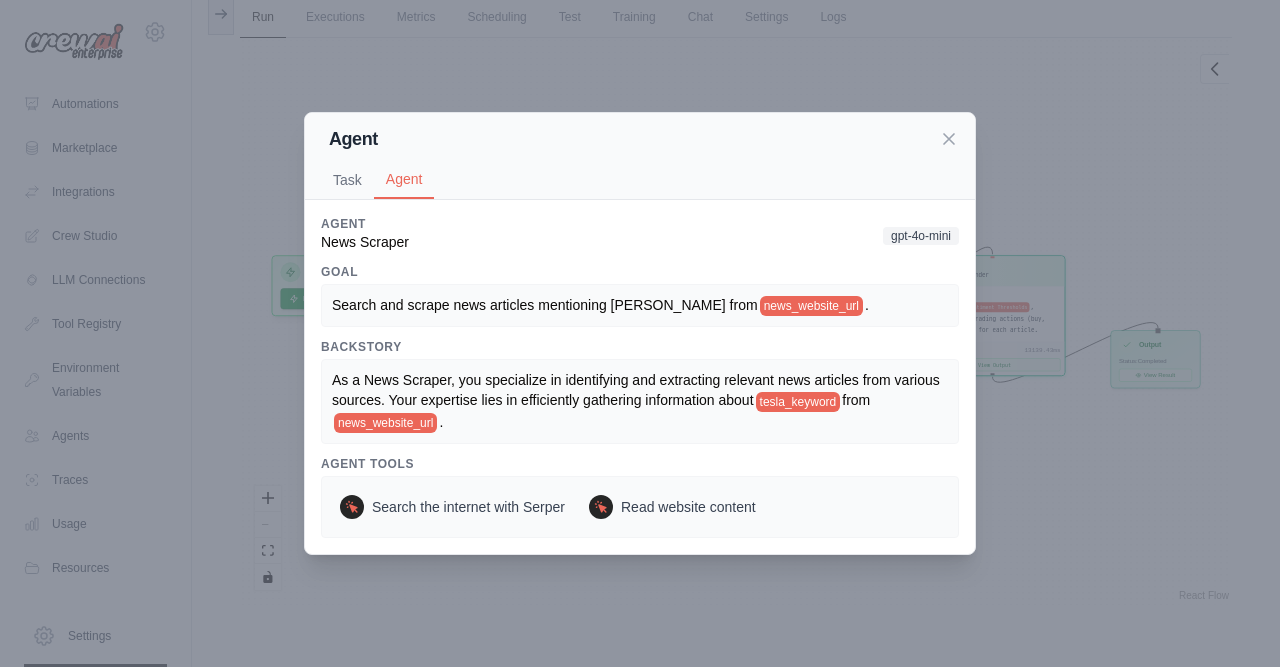 click on "As a News Scraper, you specialize in identifying and extracting relevant news articles from various sources. Your expertise lies in efficiently gathering information about" at bounding box center [638, 390] 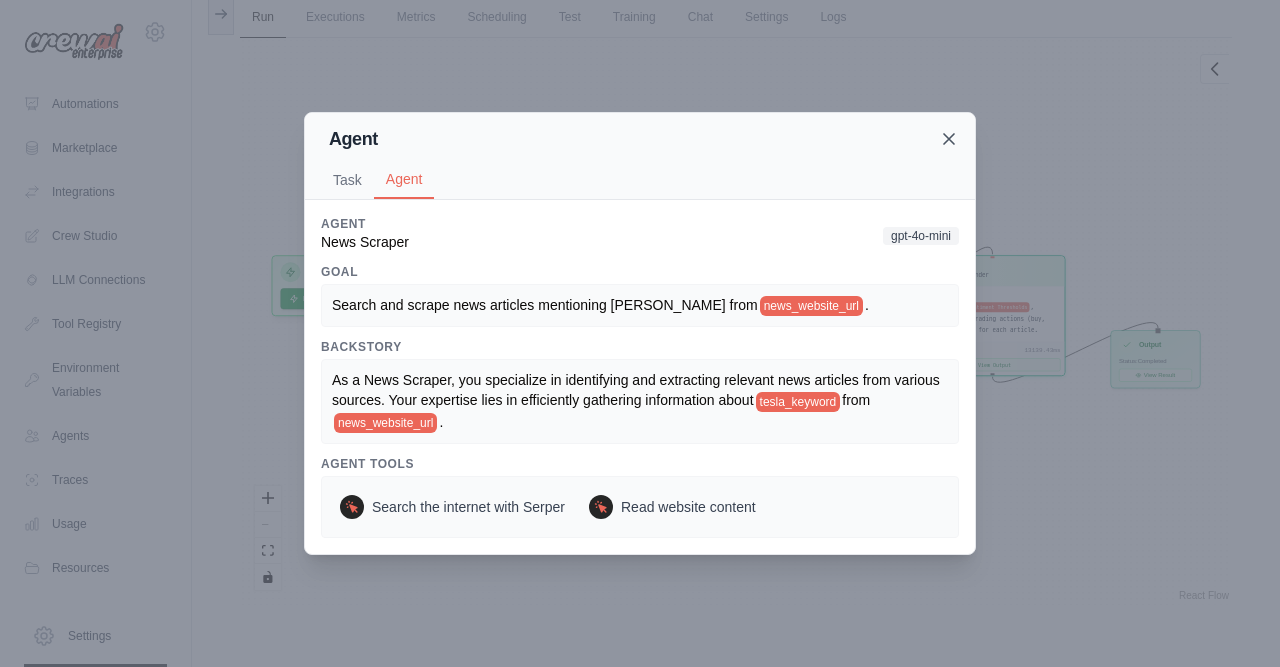 click 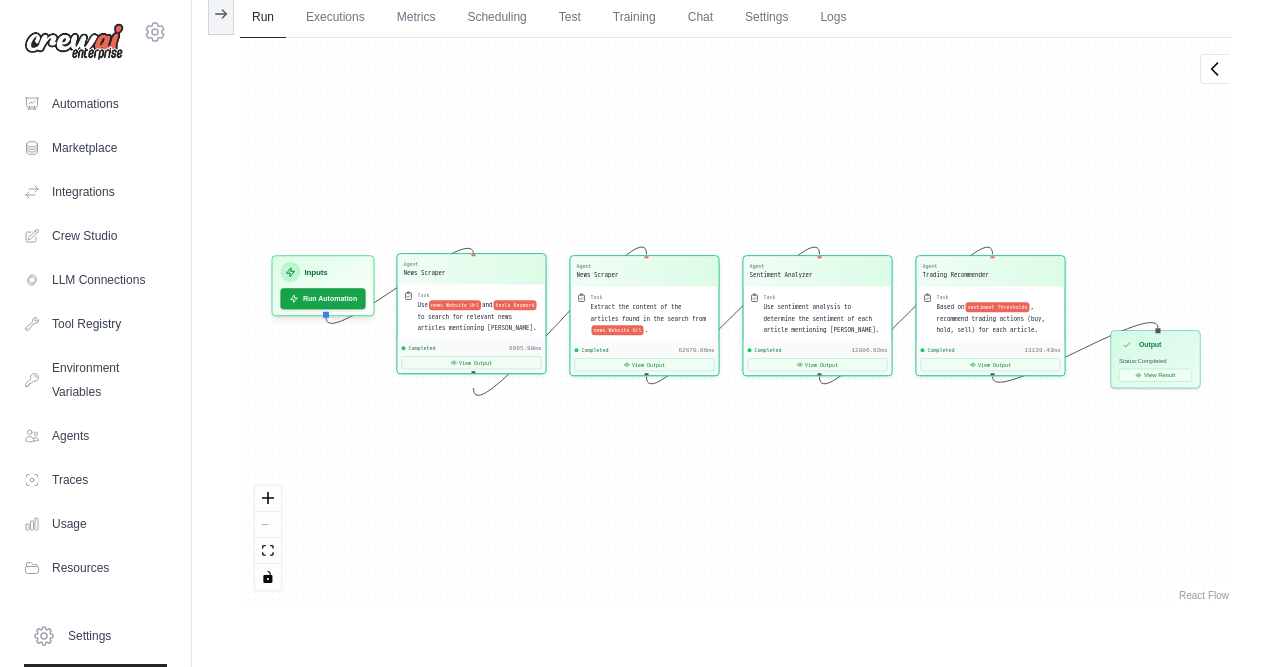 click on "Agent News Scraper" at bounding box center (472, 269) 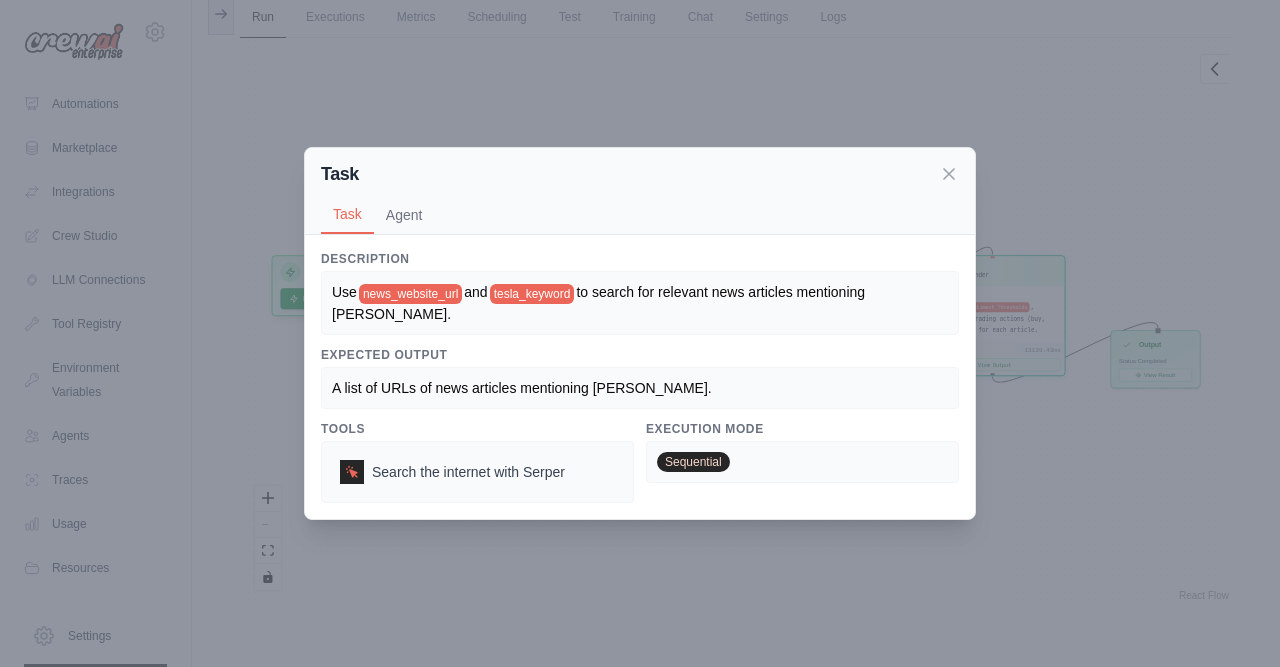 click 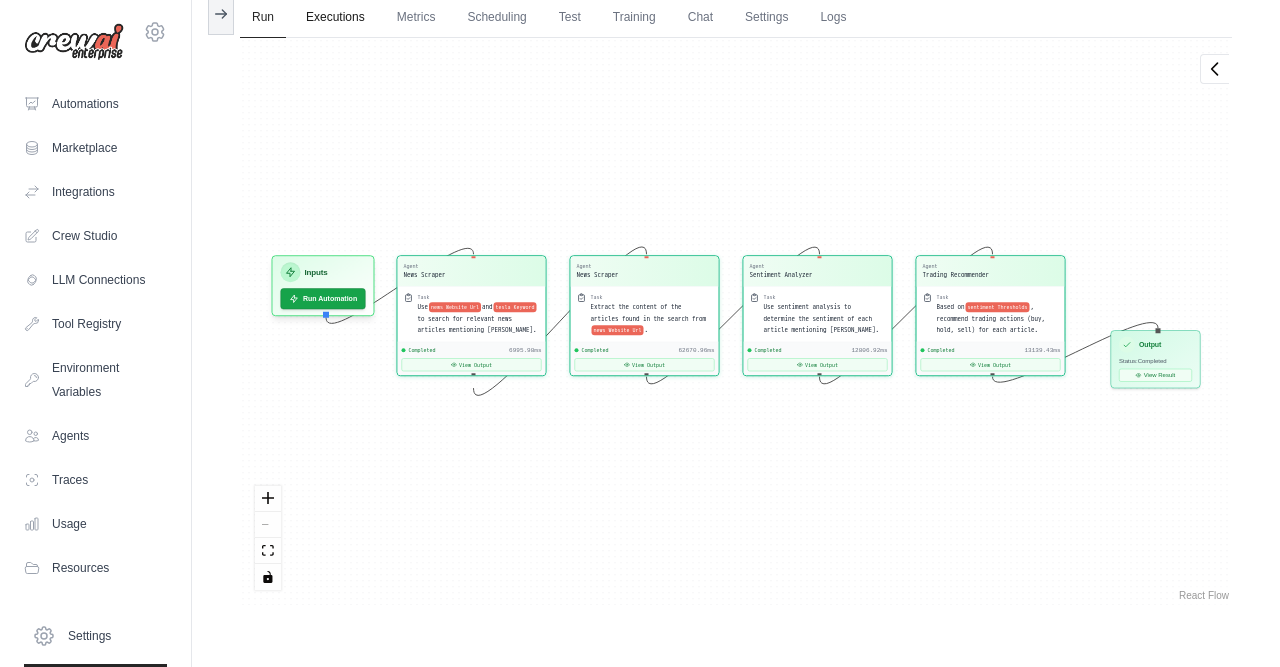 click on "Executions" at bounding box center [335, 18] 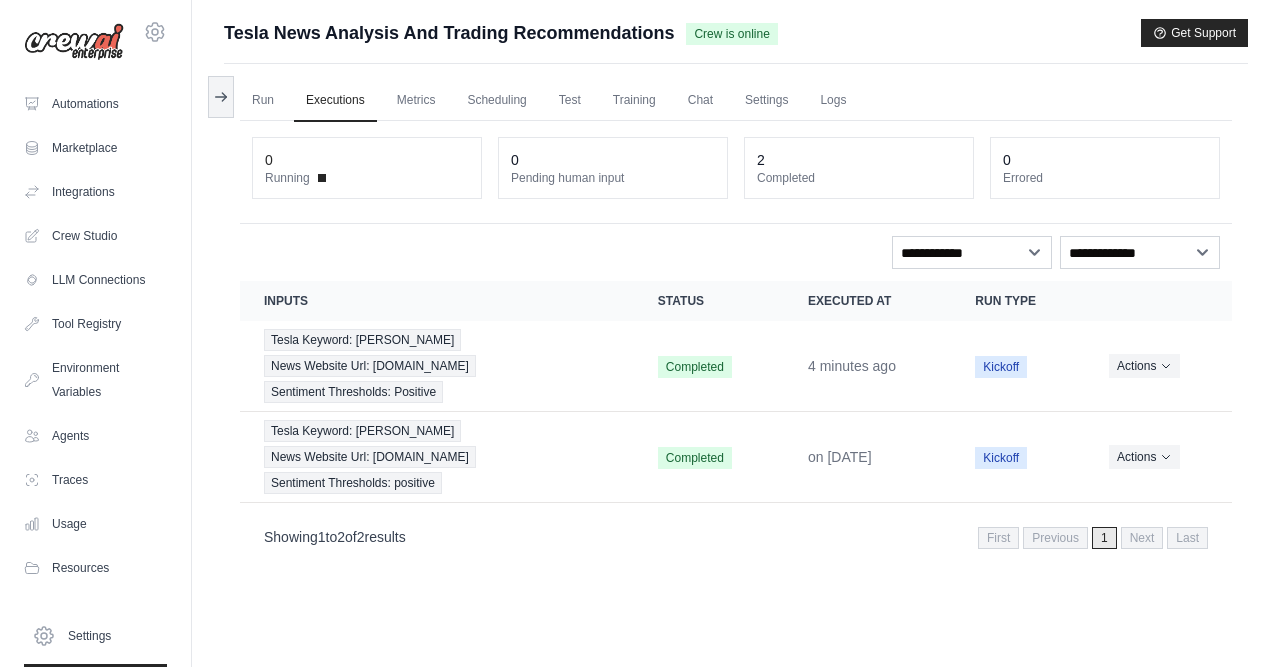 scroll, scrollTop: 0, scrollLeft: 0, axis: both 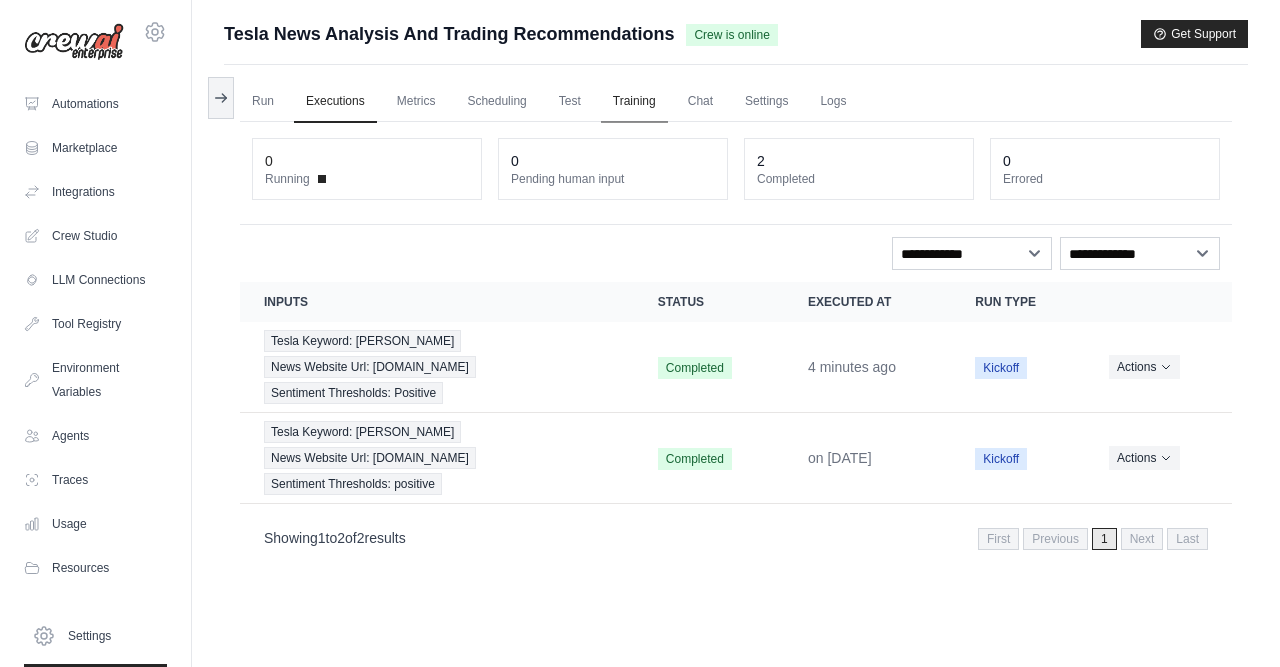 click on "Training" at bounding box center (634, 102) 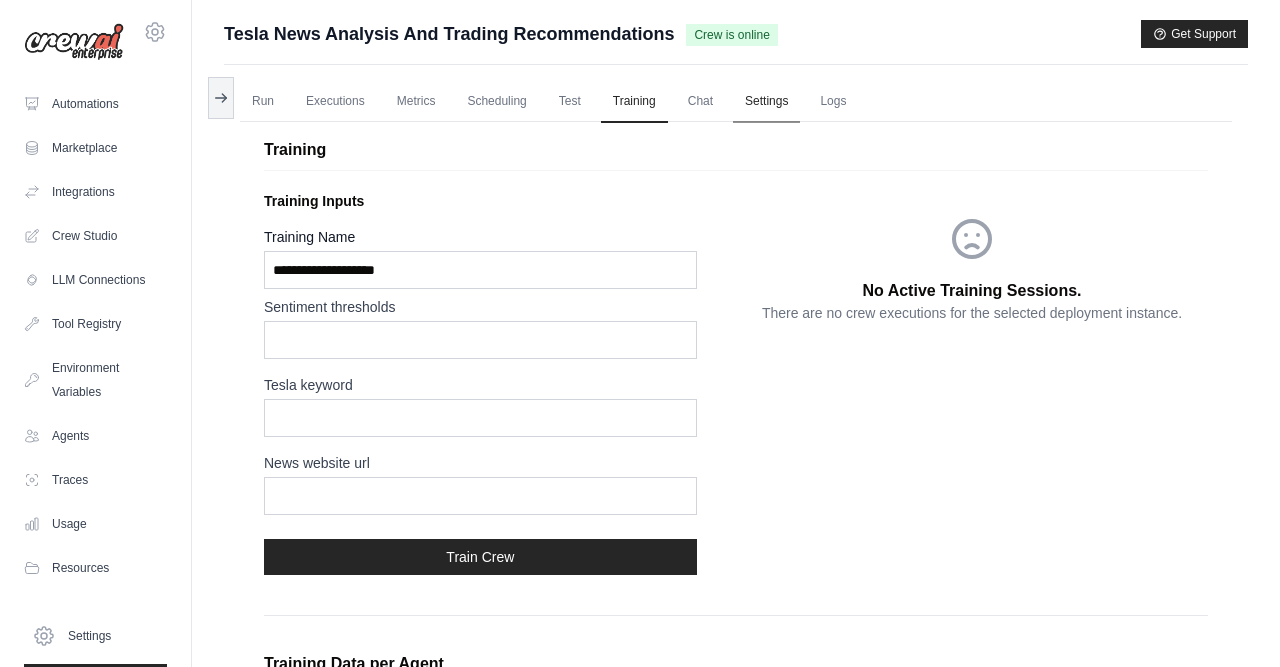 click on "Settings" at bounding box center [766, 102] 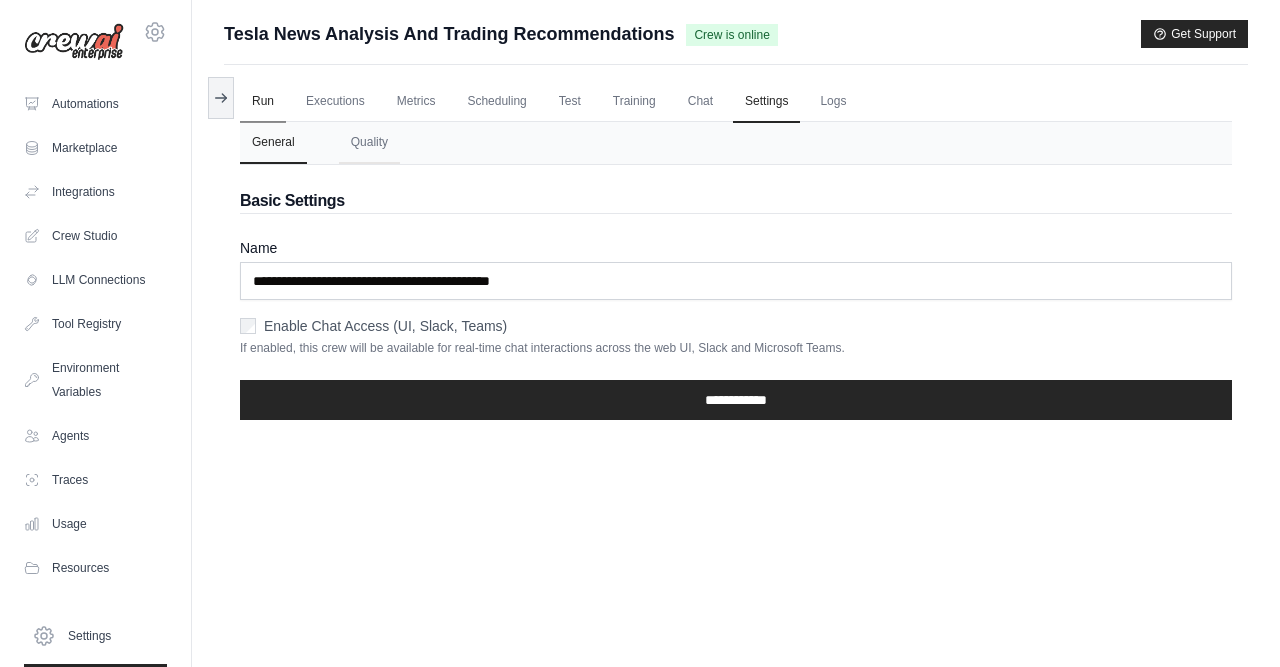 click on "Run" at bounding box center (263, 102) 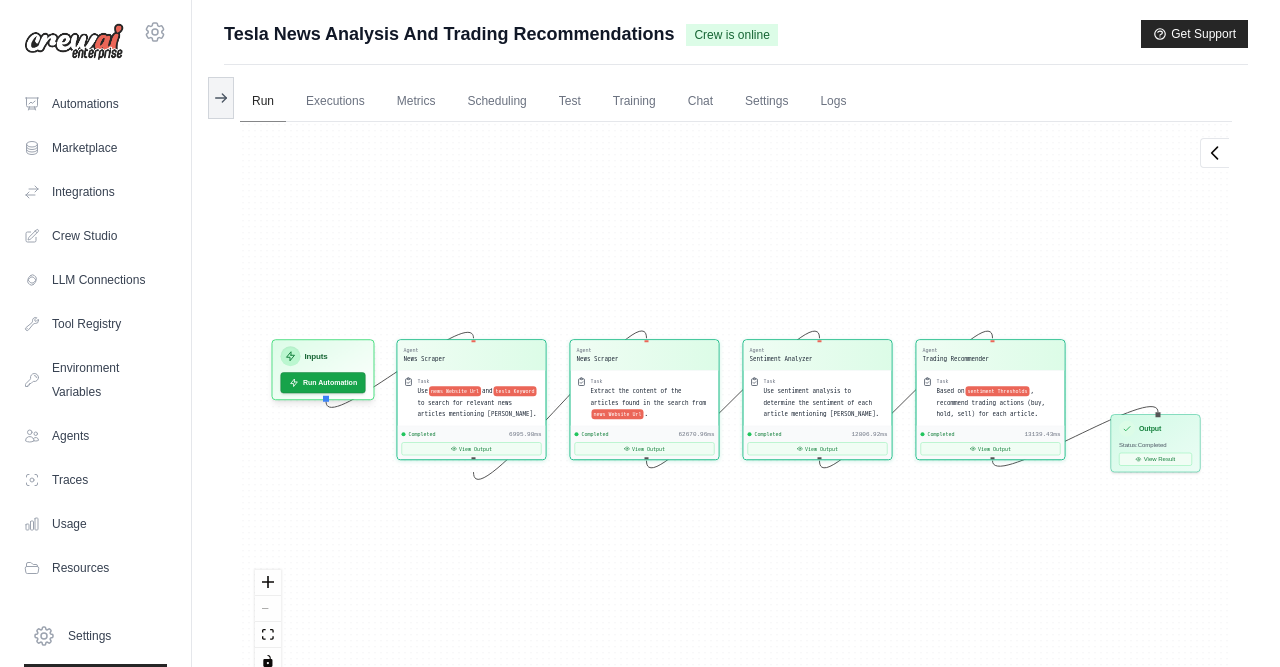 scroll, scrollTop: 9211, scrollLeft: 0, axis: vertical 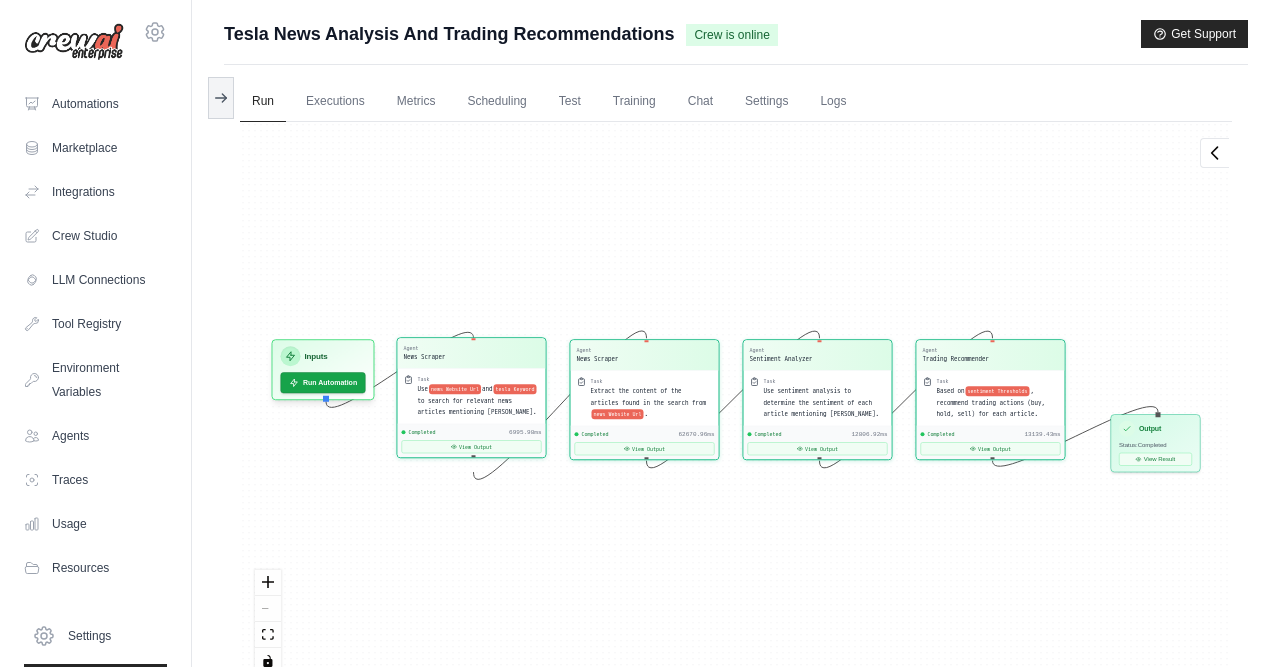 click on "Agent News Scraper" at bounding box center (472, 353) 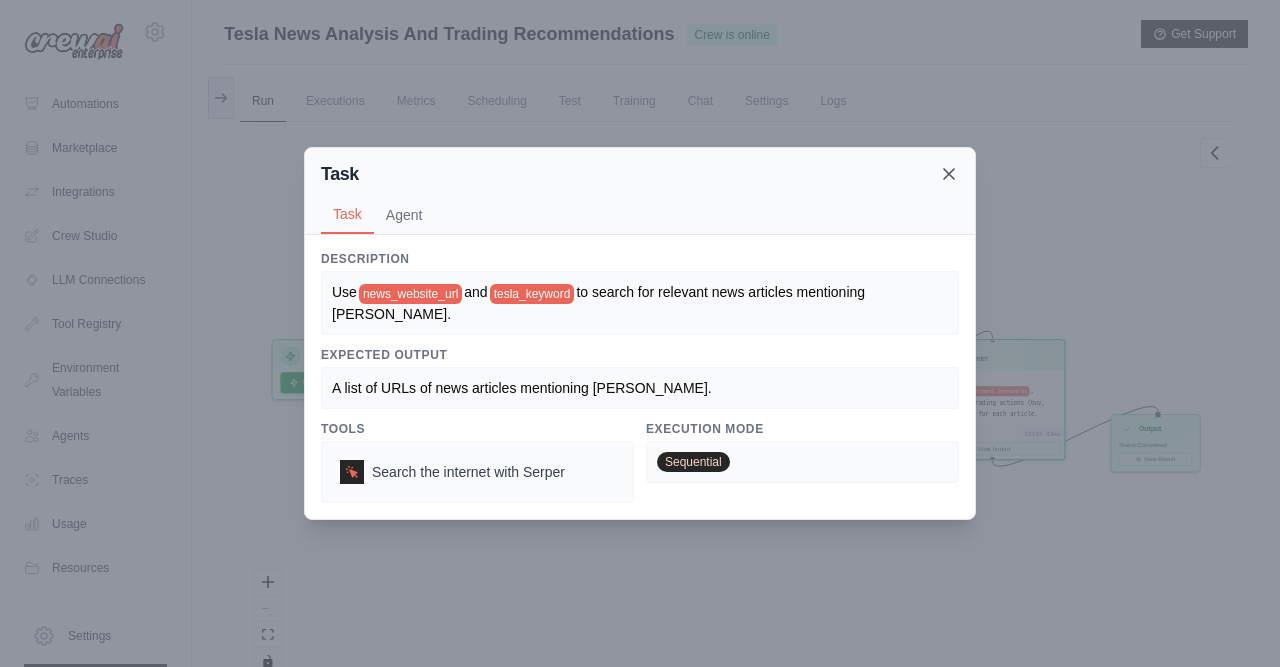 click 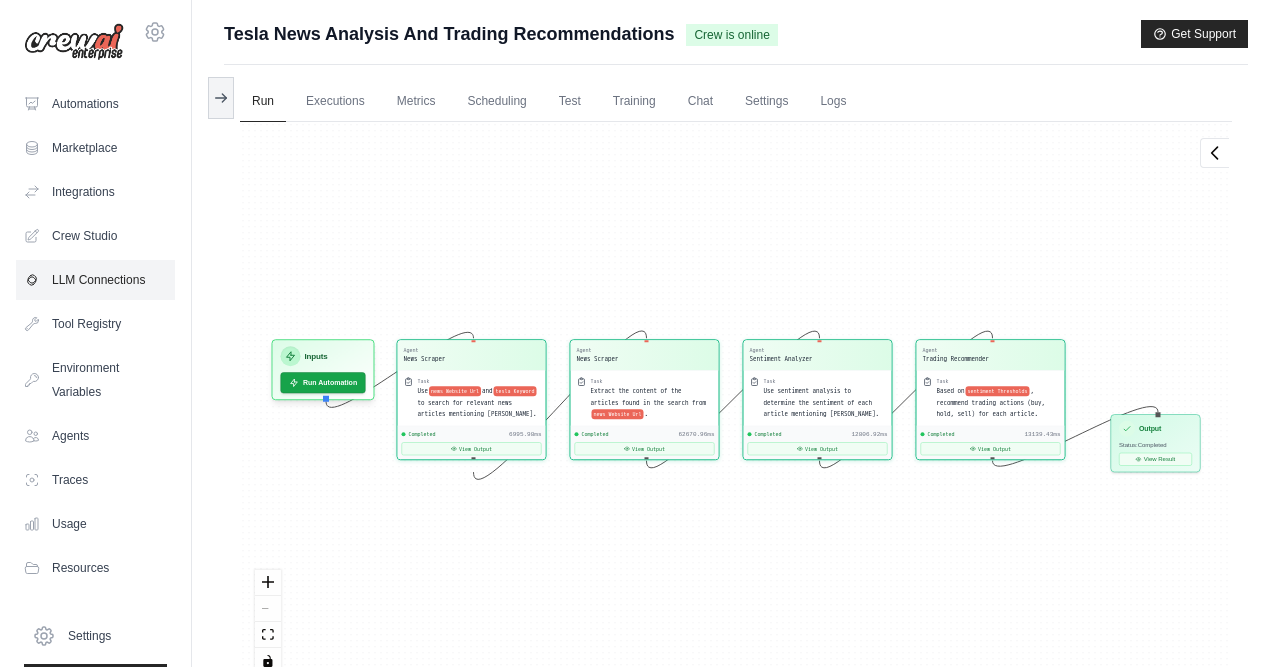 click on "LLM Connections" at bounding box center (95, 280) 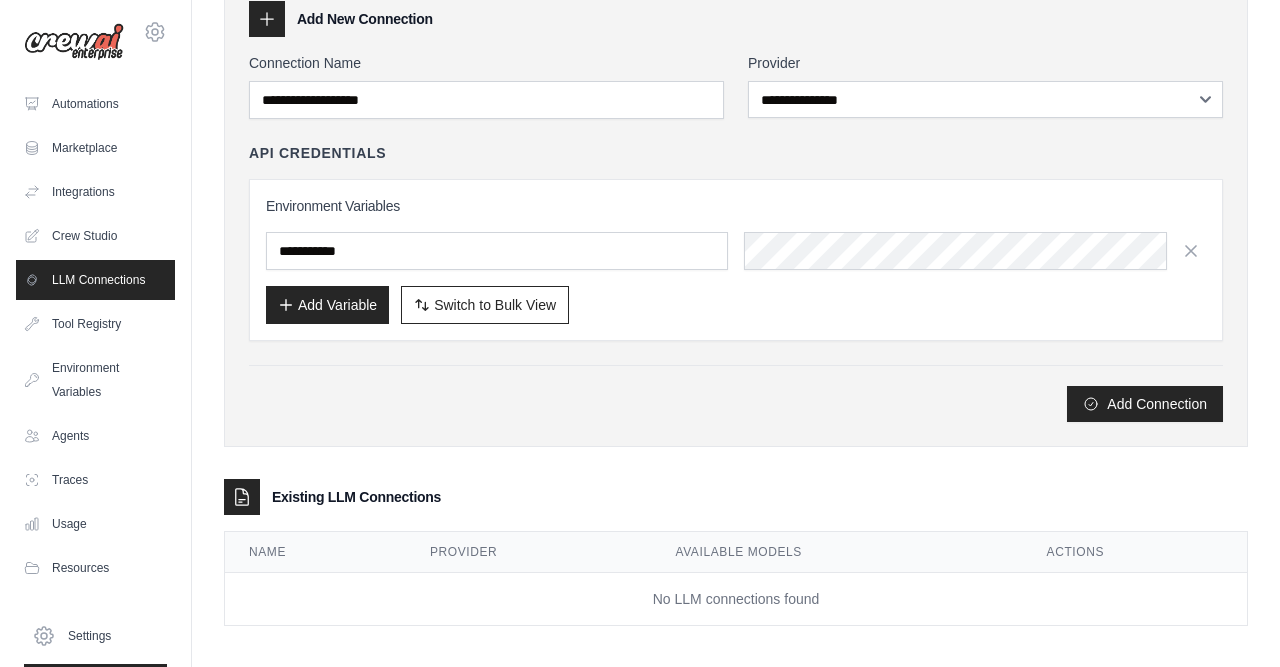 scroll, scrollTop: 0, scrollLeft: 0, axis: both 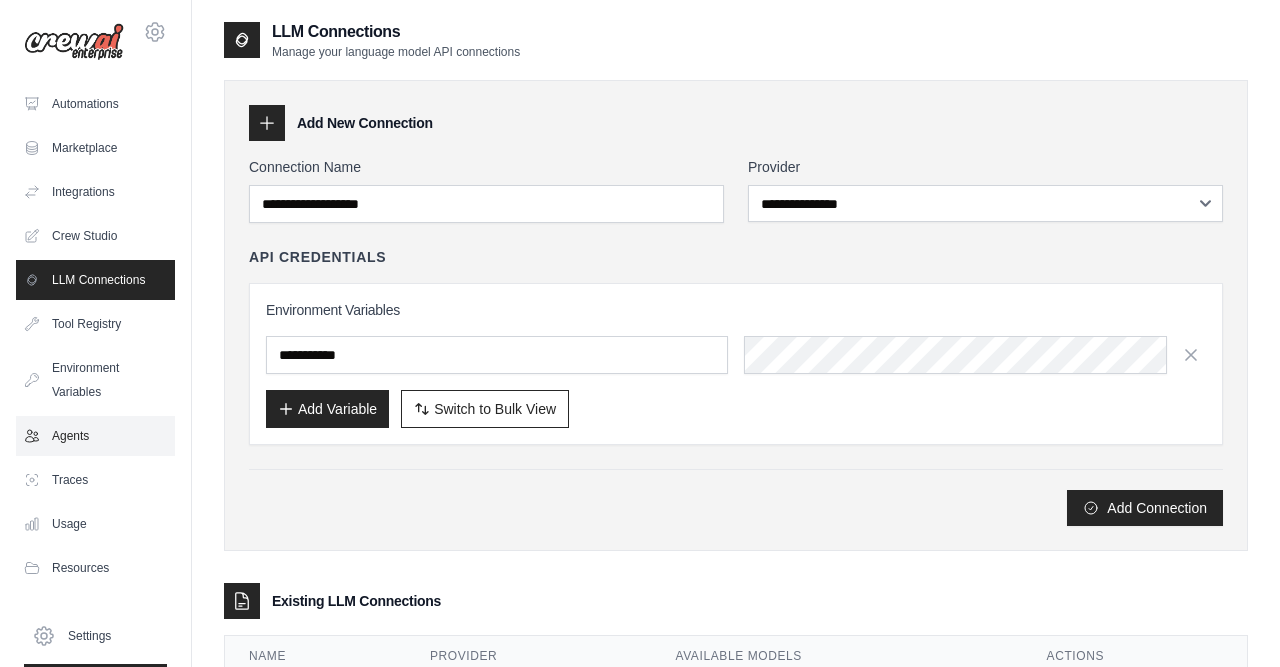 click on "Agents" at bounding box center [95, 436] 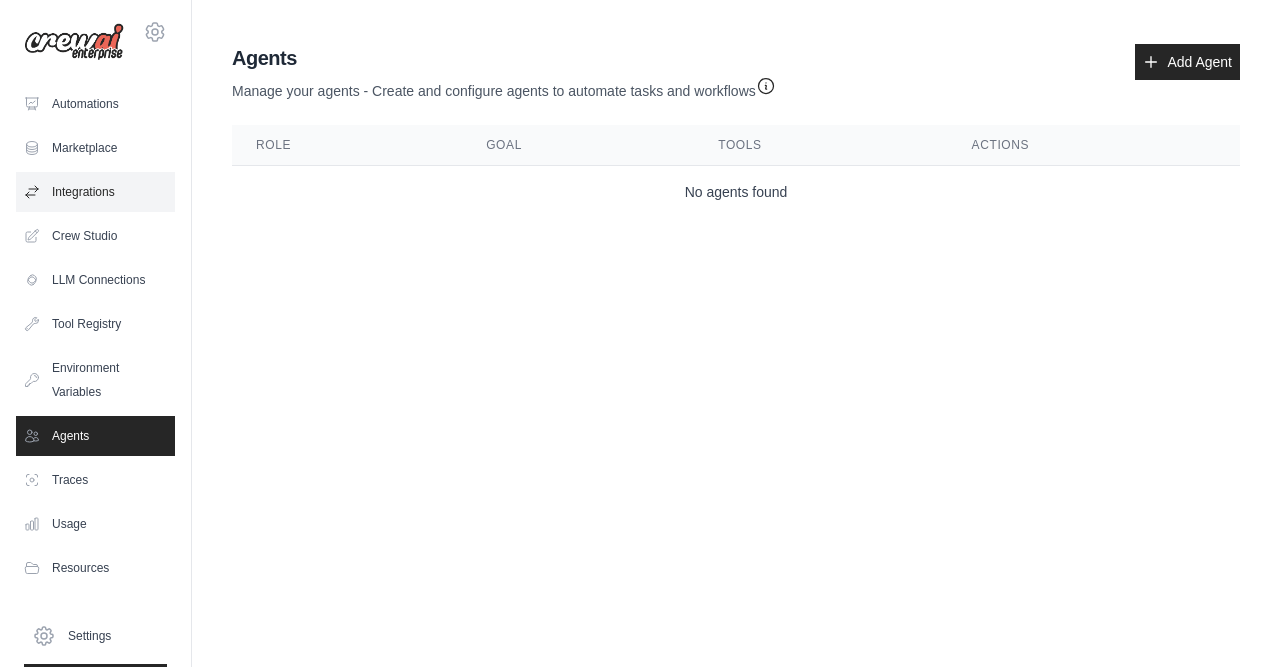 click on "Integrations" at bounding box center (95, 192) 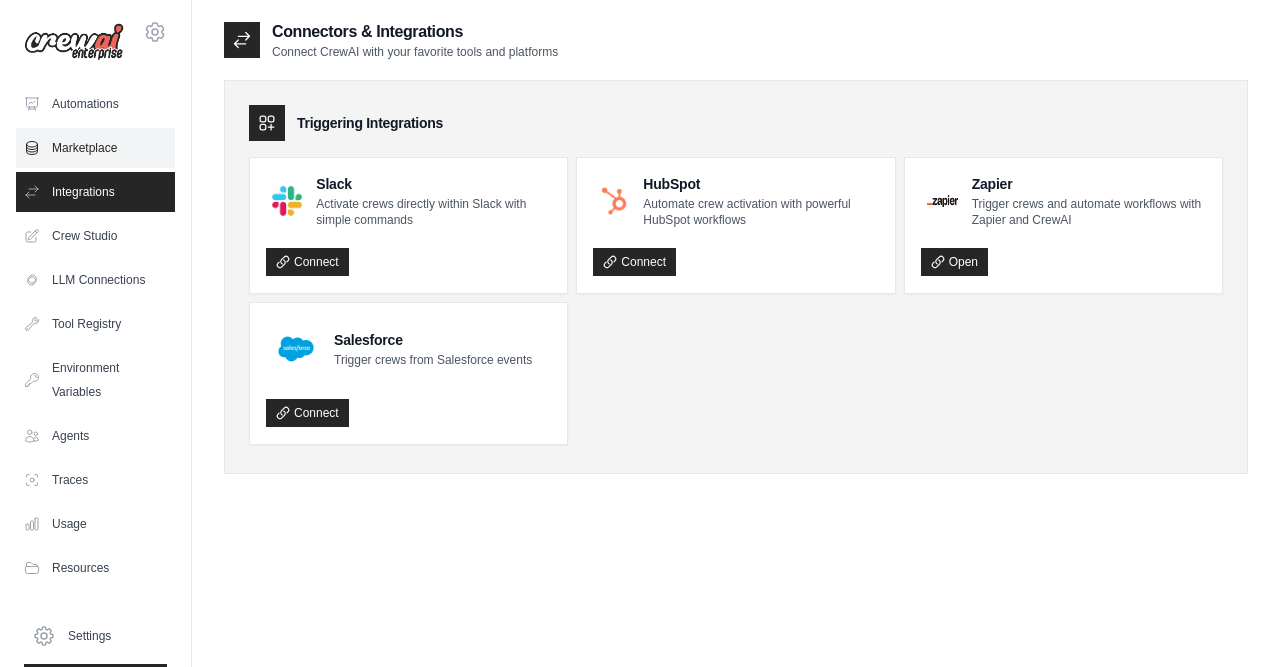 click on "Marketplace" at bounding box center (95, 148) 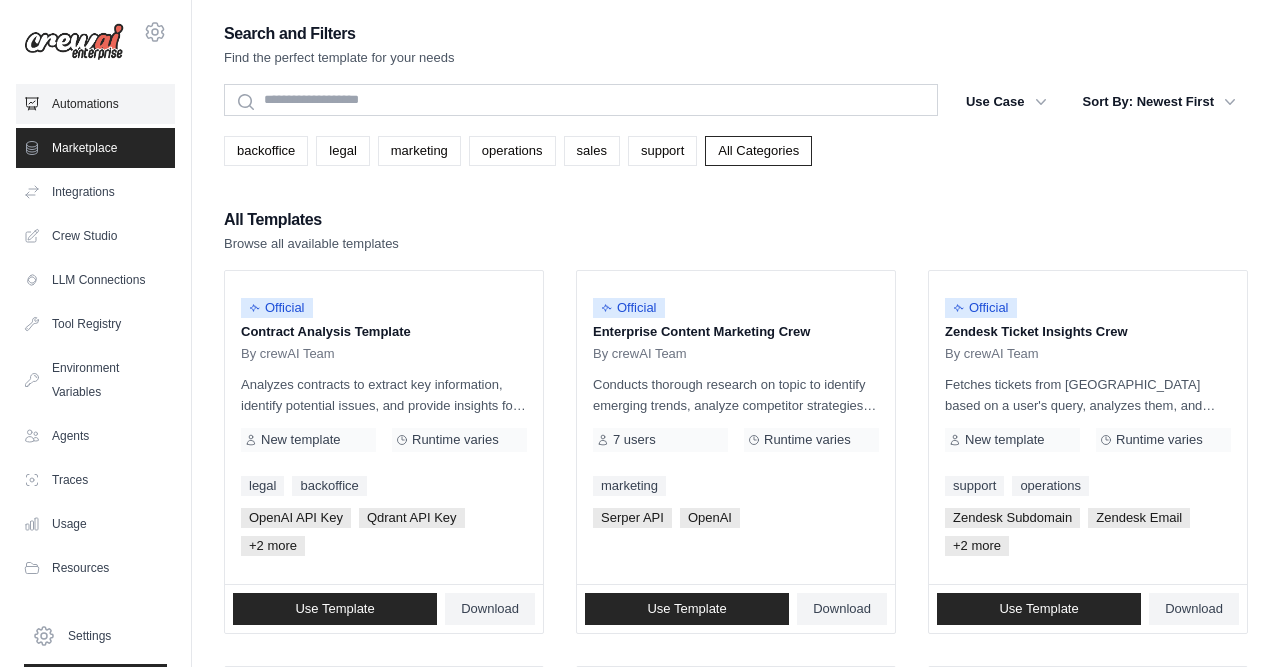 click on "Automations" at bounding box center (95, 104) 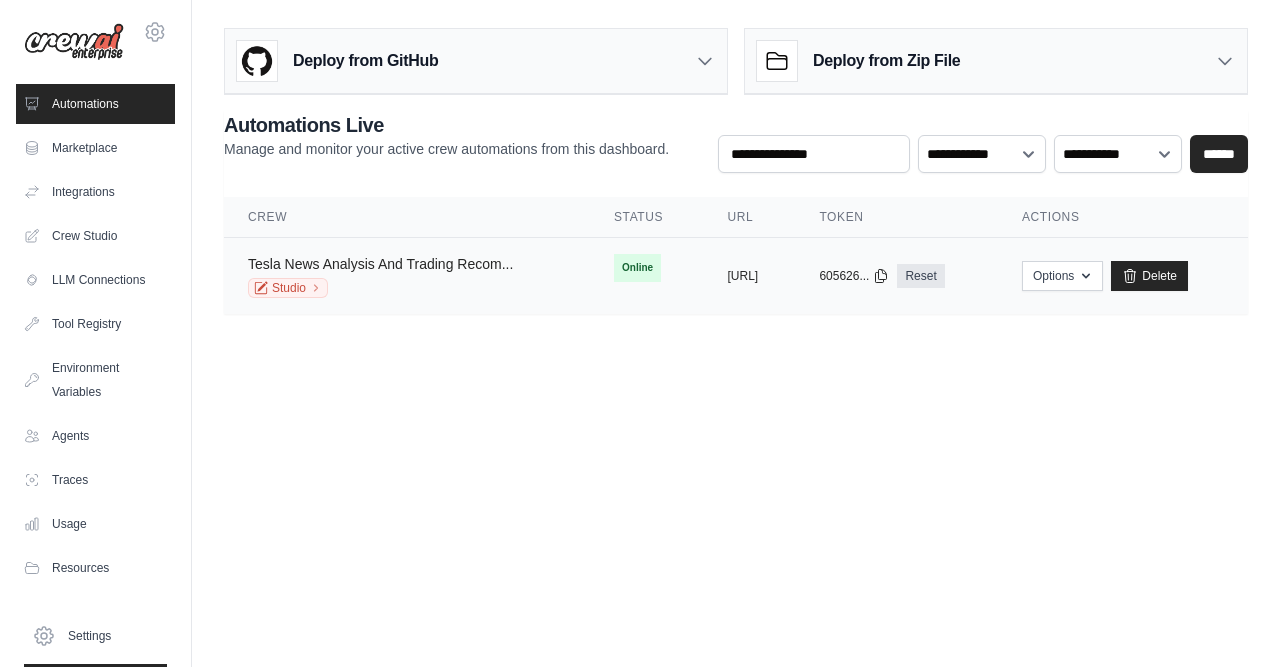 click on "Tesla News Analysis And Trading Recom..." at bounding box center (380, 264) 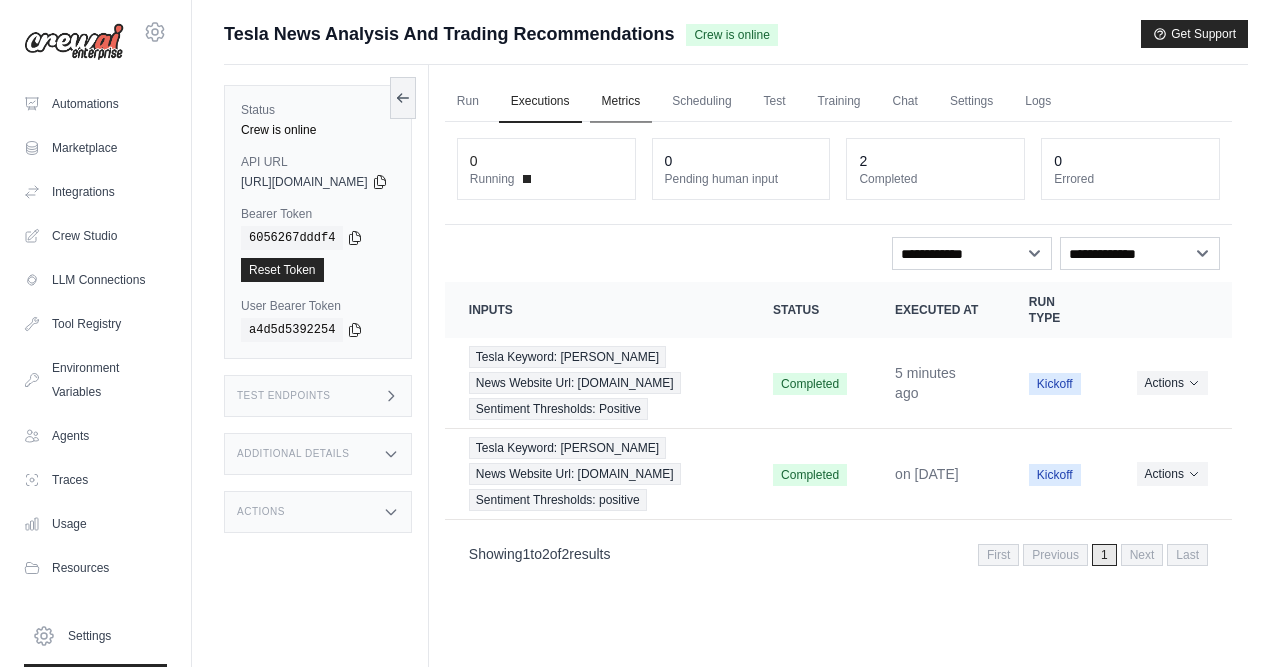 click on "Metrics" at bounding box center [621, 102] 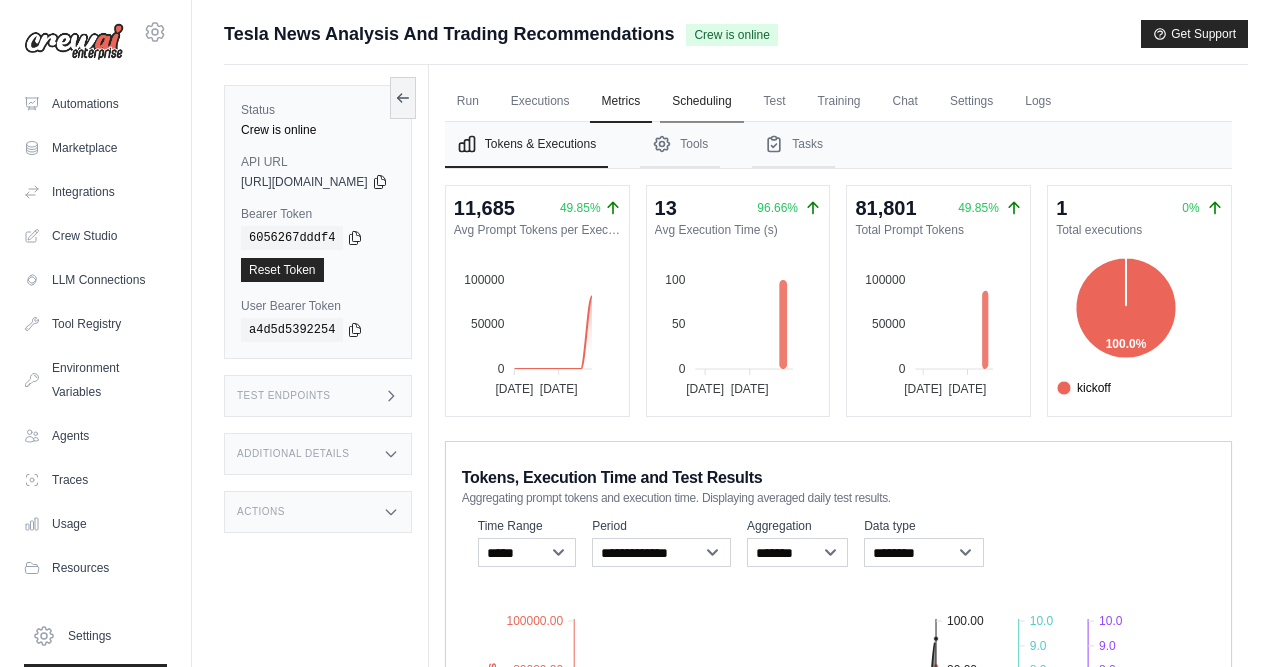 click on "Scheduling" at bounding box center (701, 102) 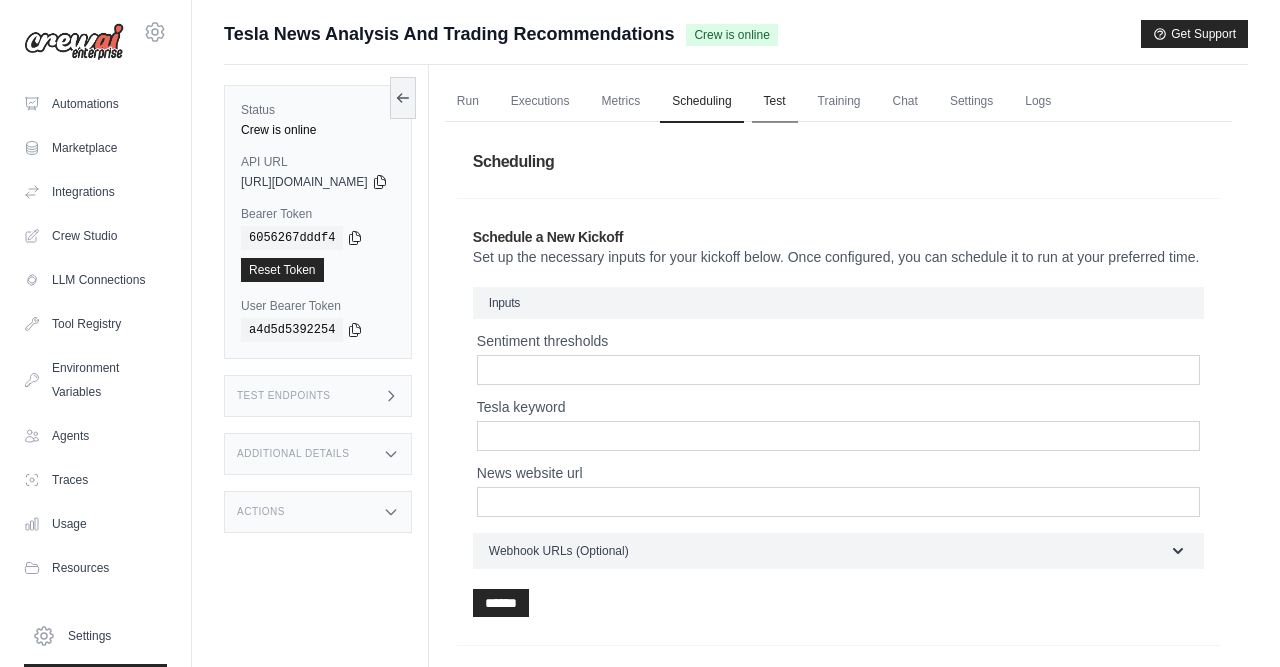 click on "Test" at bounding box center (775, 102) 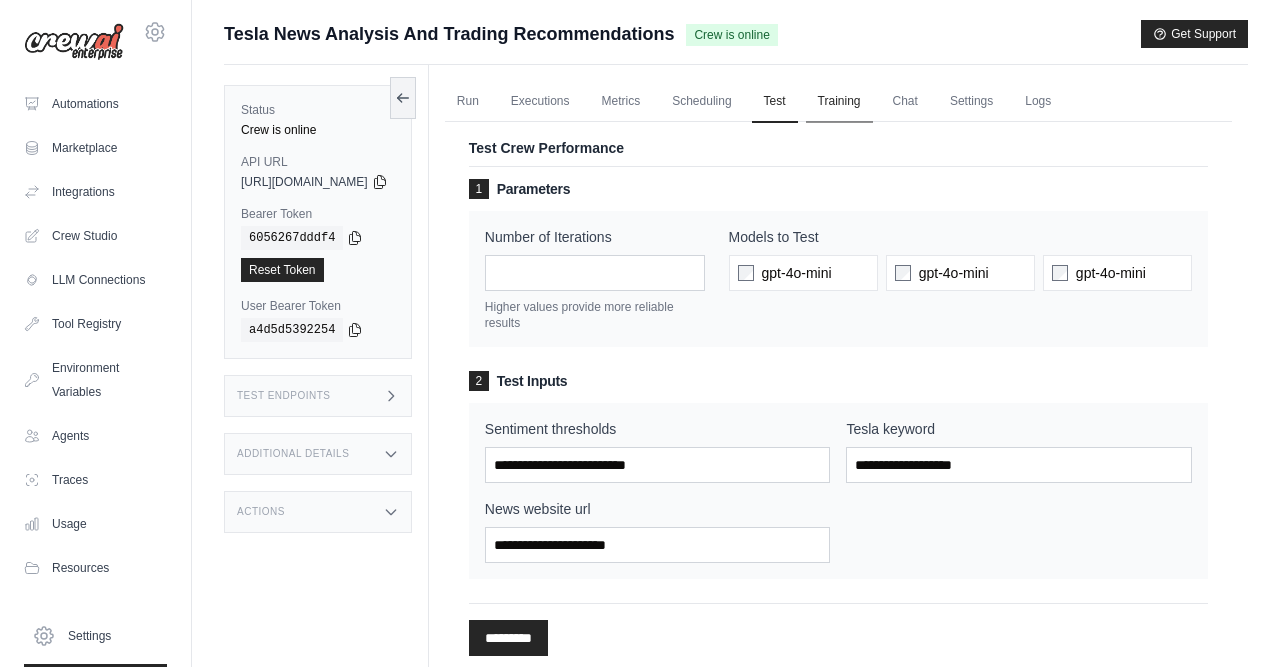 click on "Training" at bounding box center (839, 102) 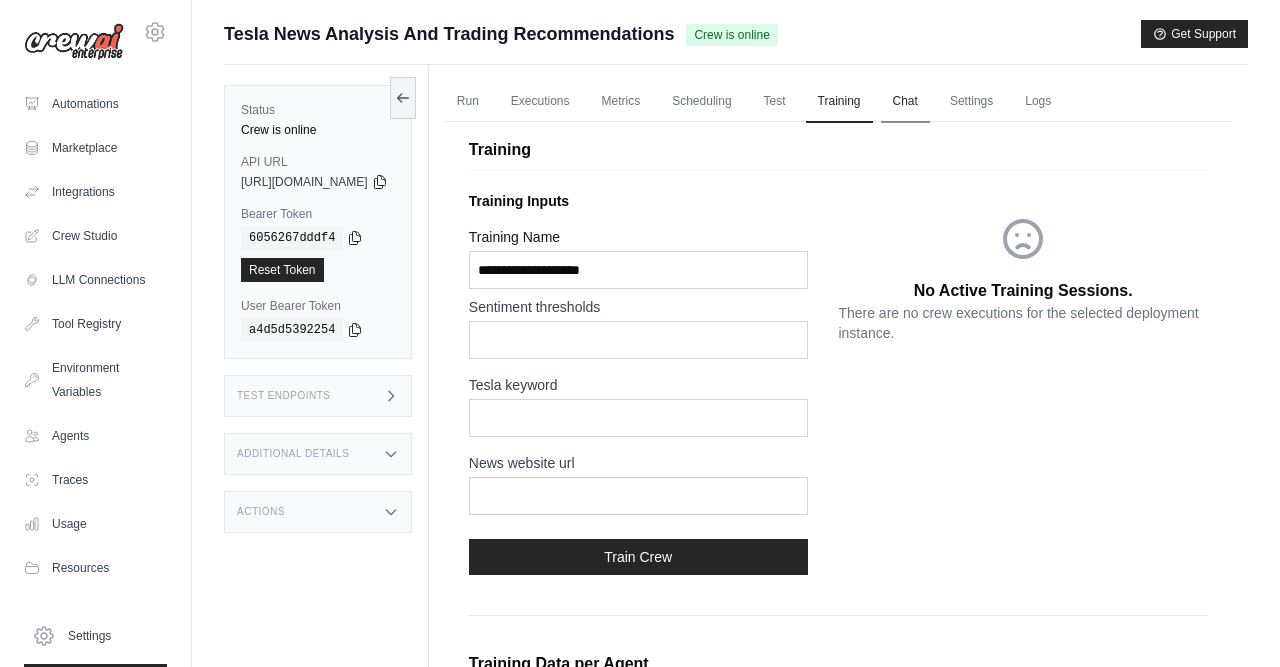 click on "Chat" at bounding box center (905, 102) 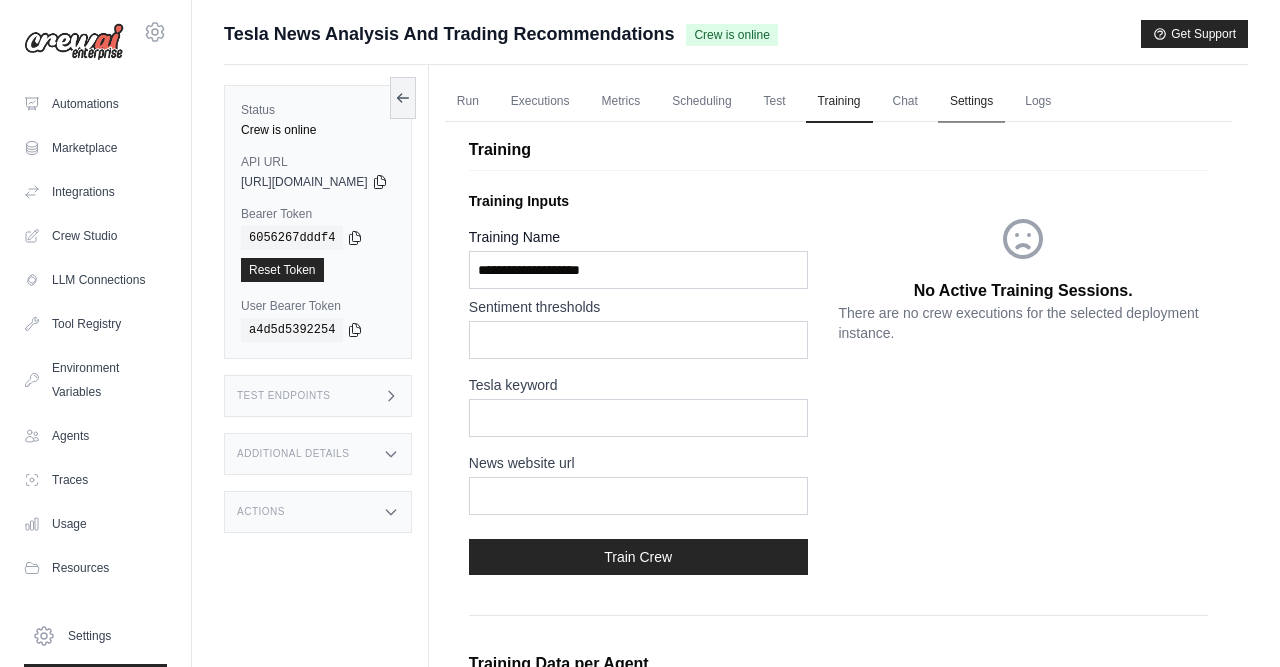 click on "Settings" at bounding box center (971, 102) 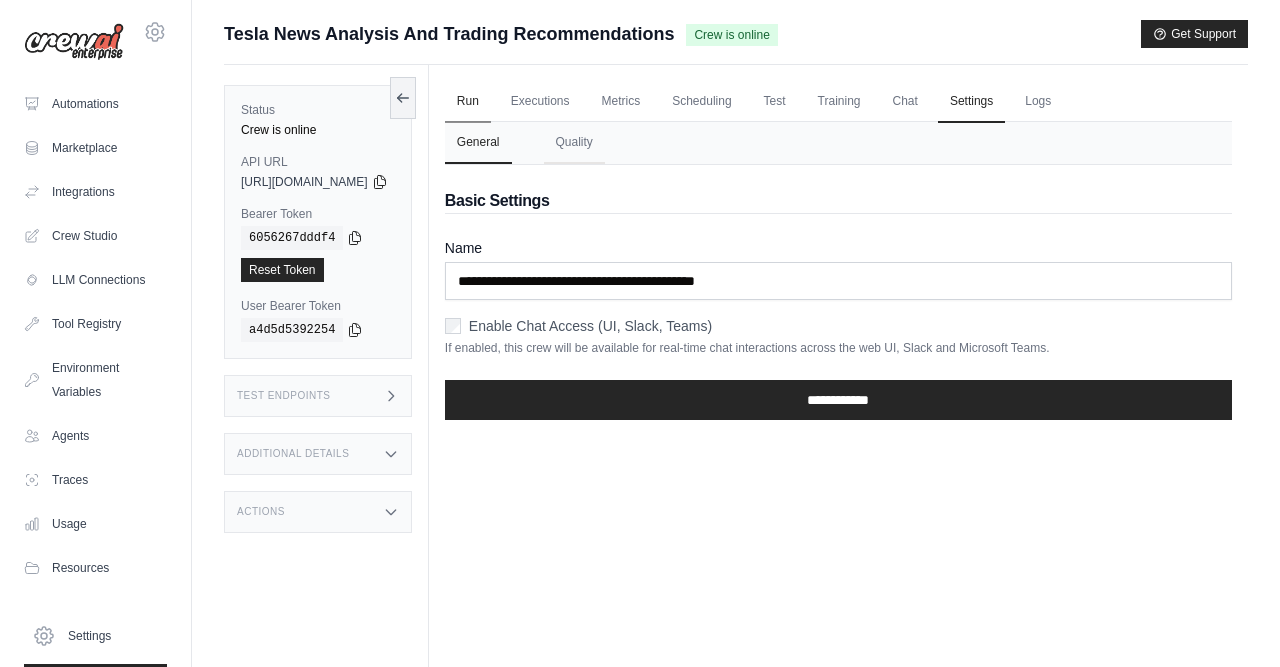 click on "Run" at bounding box center (468, 102) 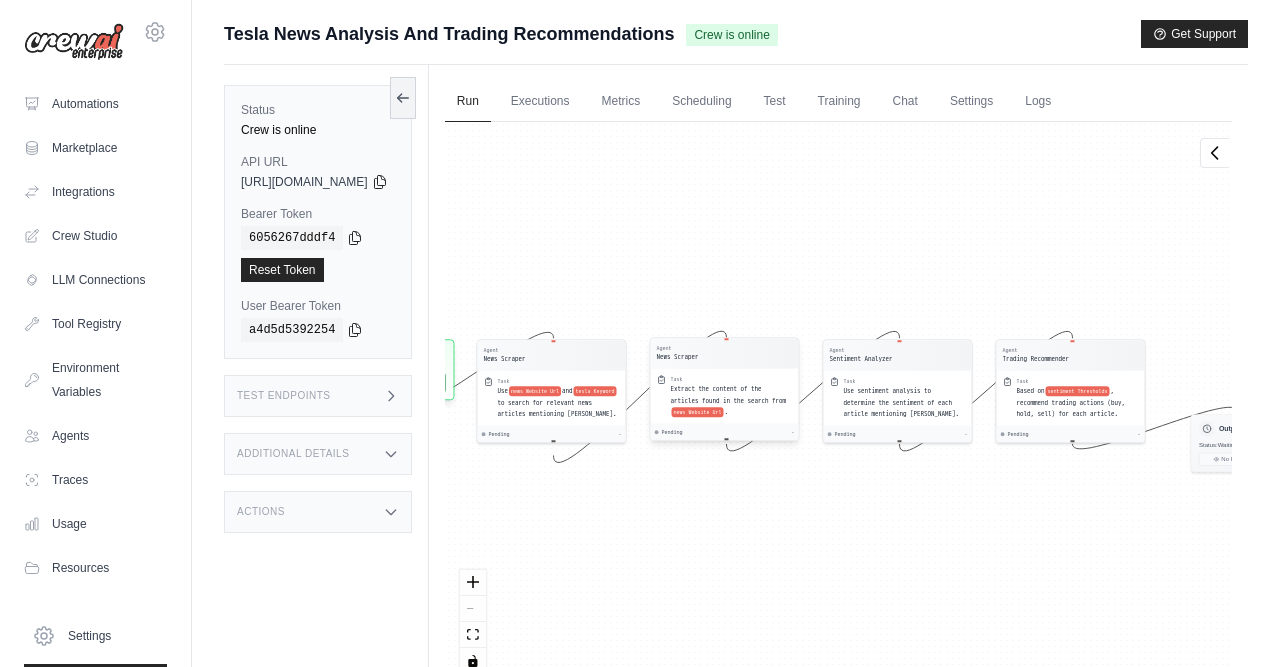 click on "Agent News Scraper" at bounding box center [724, 353] 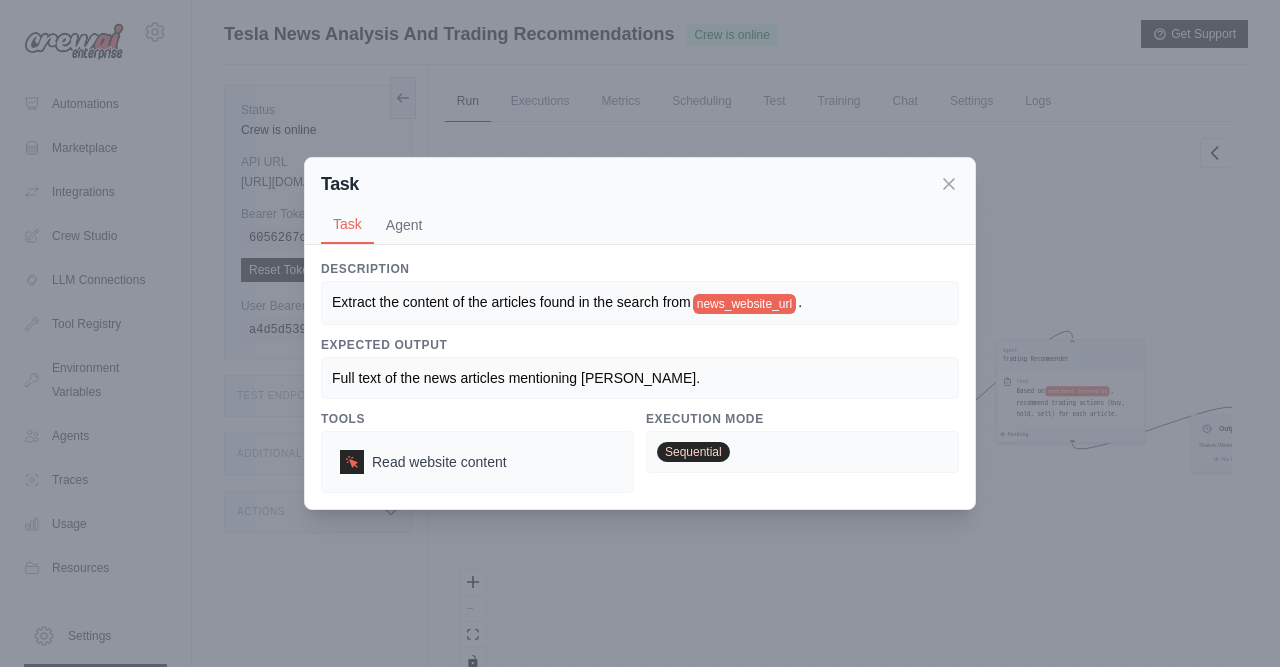 scroll, scrollTop: 84, scrollLeft: 0, axis: vertical 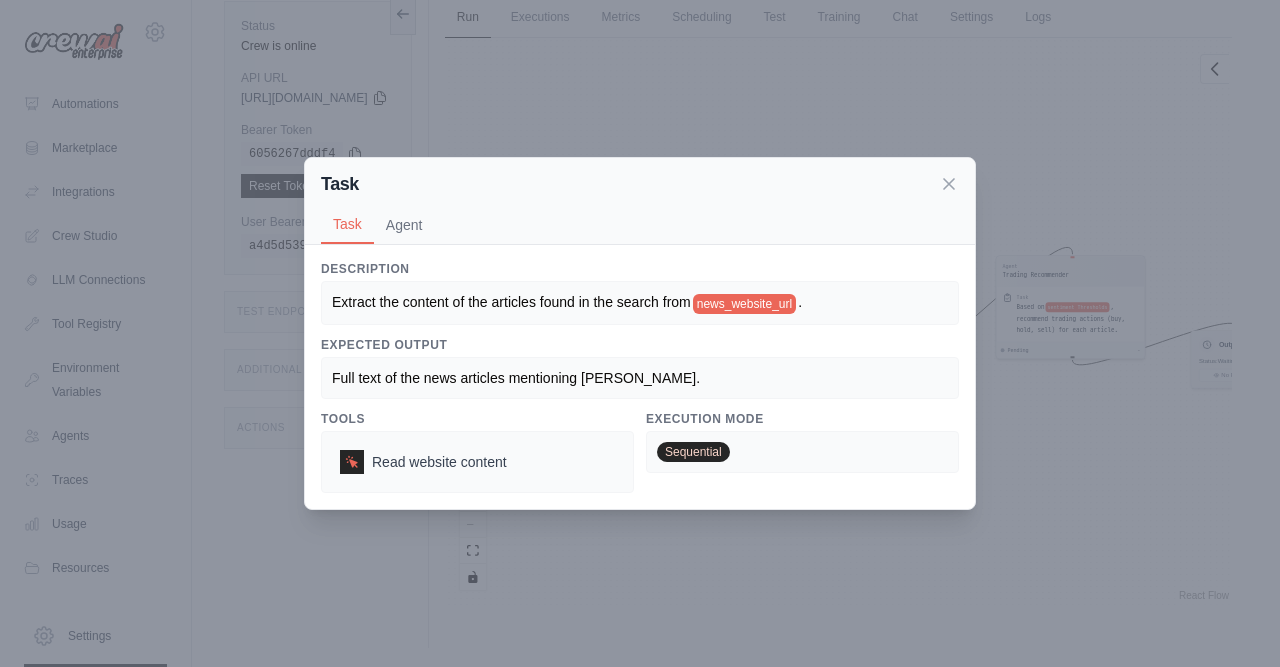 click on "Read website content" at bounding box center [477, 462] 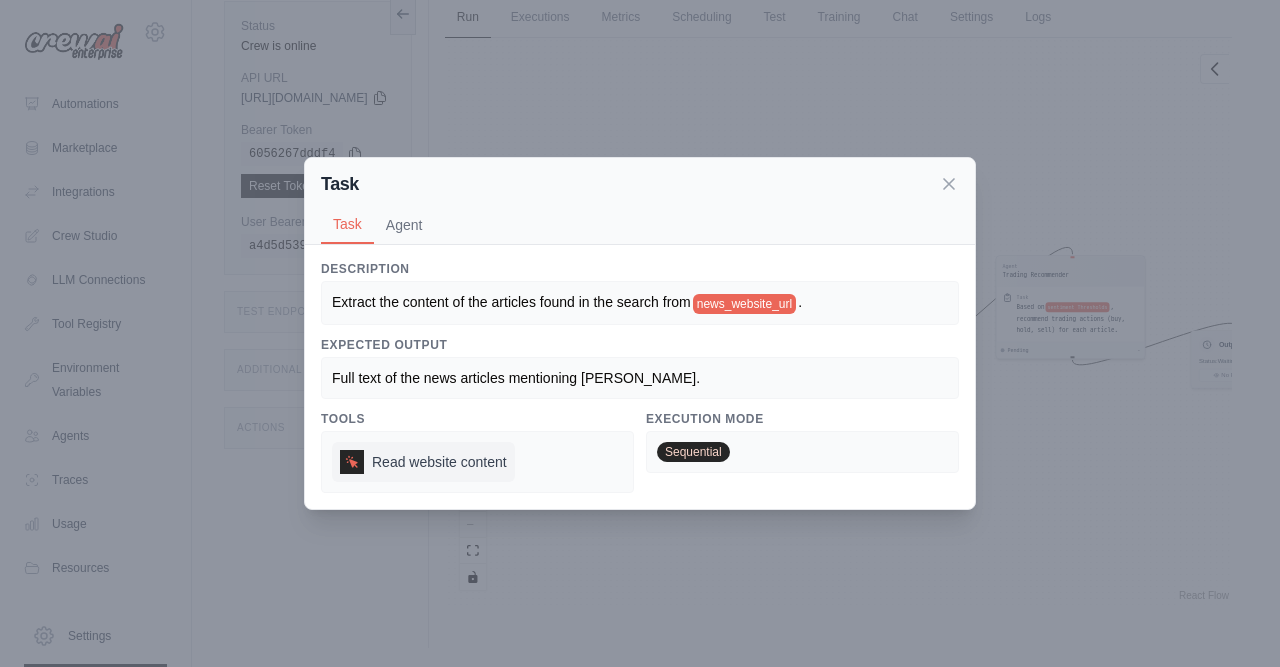 click on "Read website content" at bounding box center (439, 462) 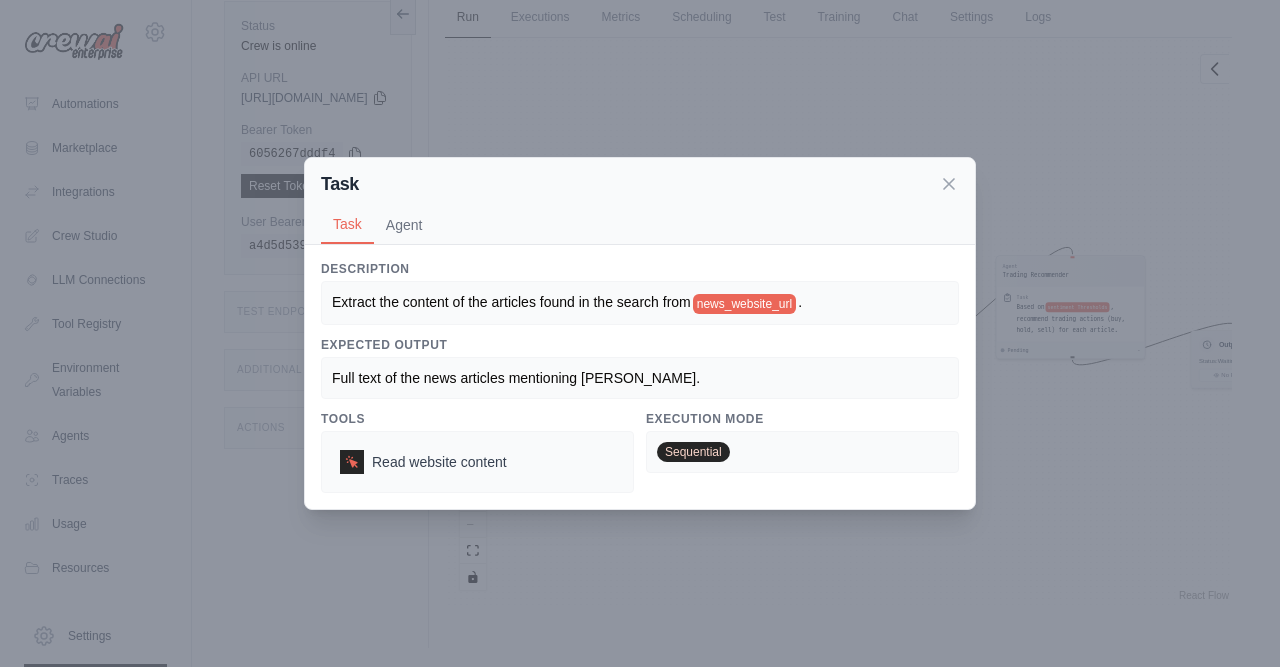 click on "Full text of the news articles mentioning [PERSON_NAME]." at bounding box center (516, 378) 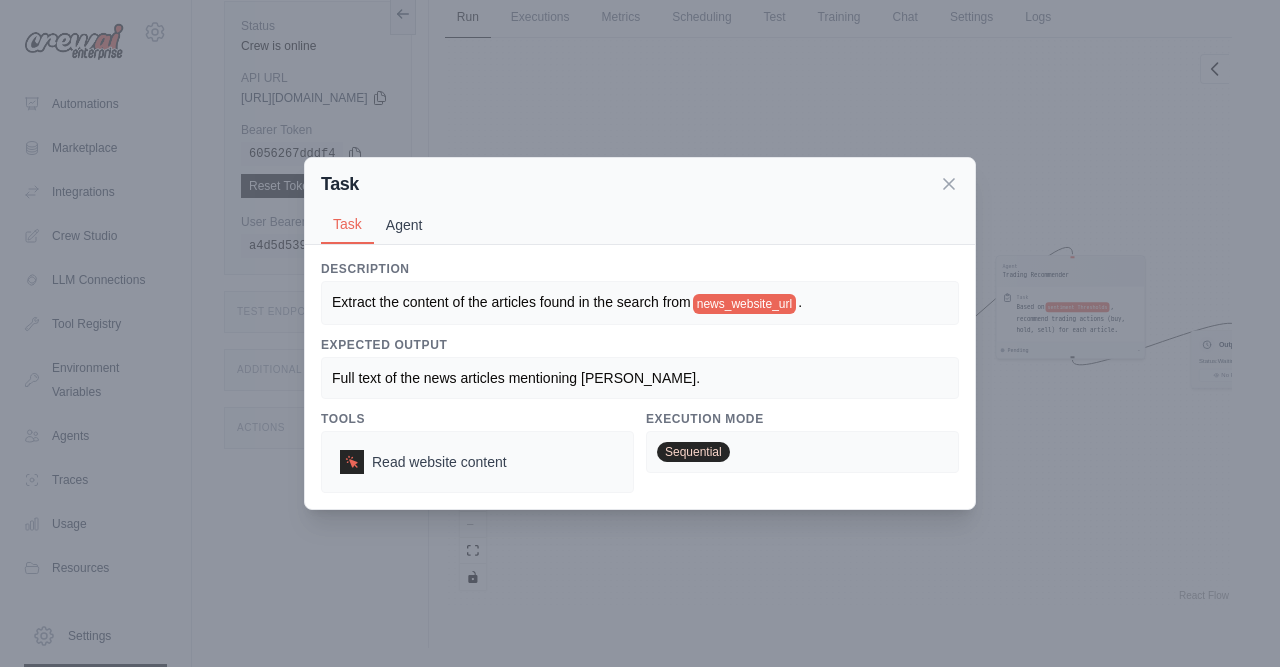 click on "Agent" at bounding box center [404, 225] 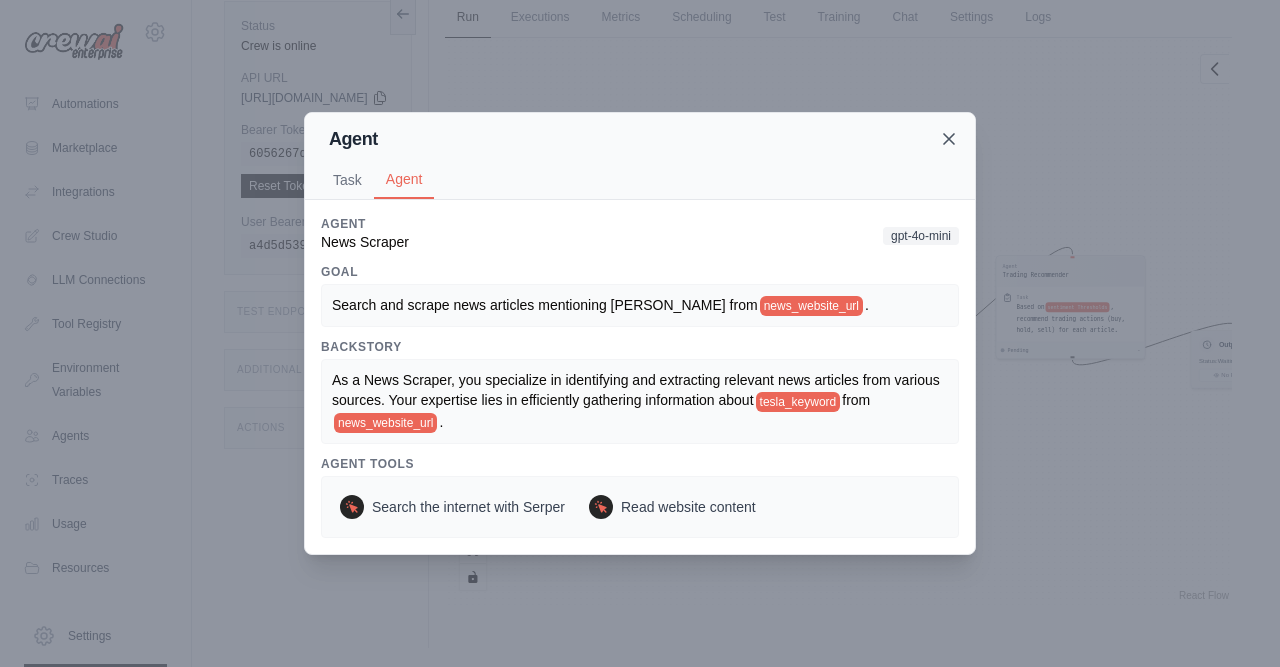 click 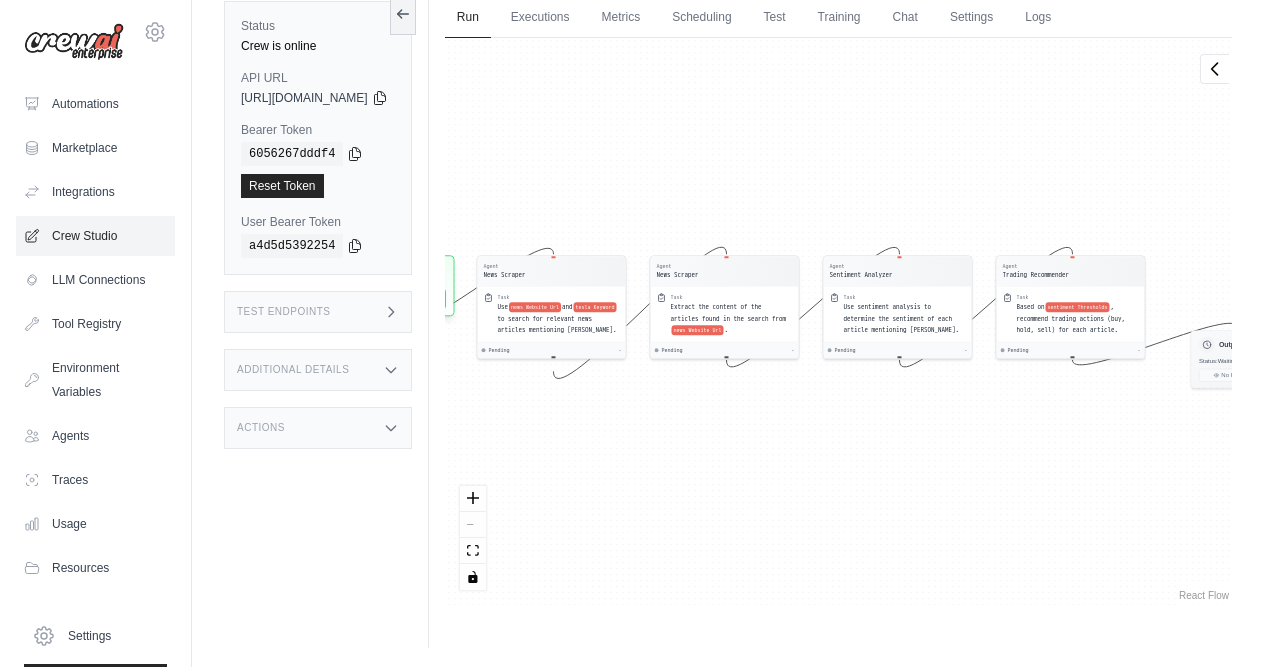 click on "Crew Studio" at bounding box center (95, 236) 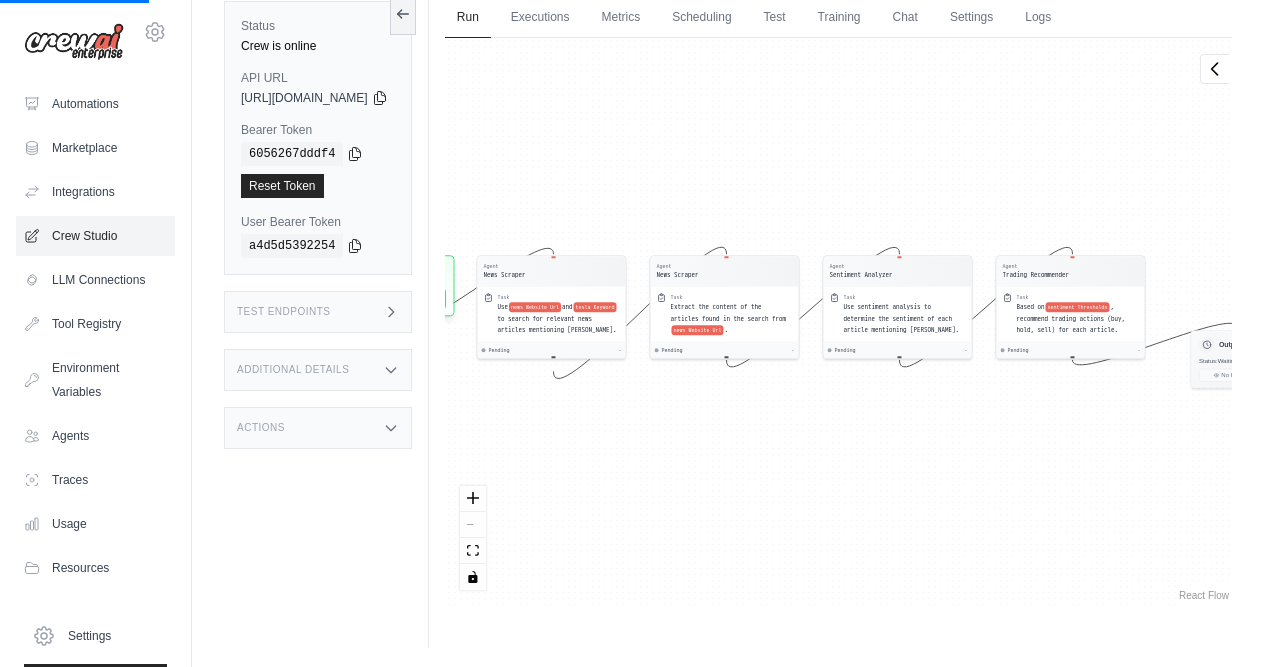scroll, scrollTop: 0, scrollLeft: 0, axis: both 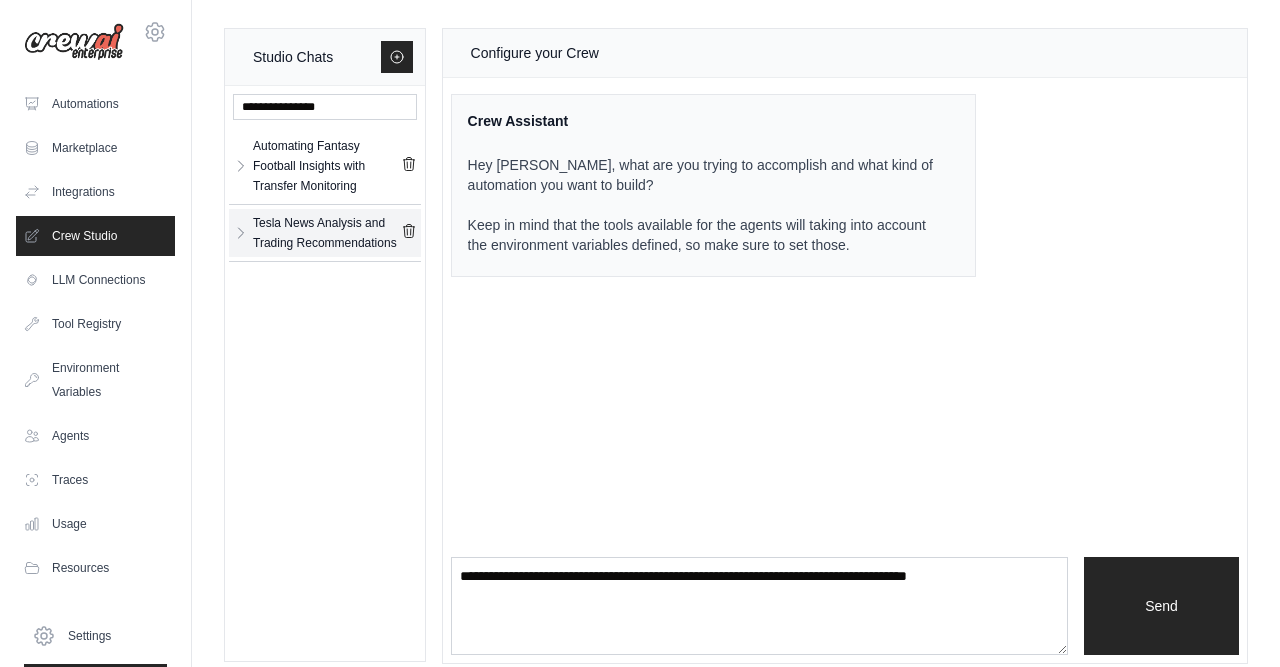 click on "Tesla News Analysis and Trading Recommendations" at bounding box center (327, 233) 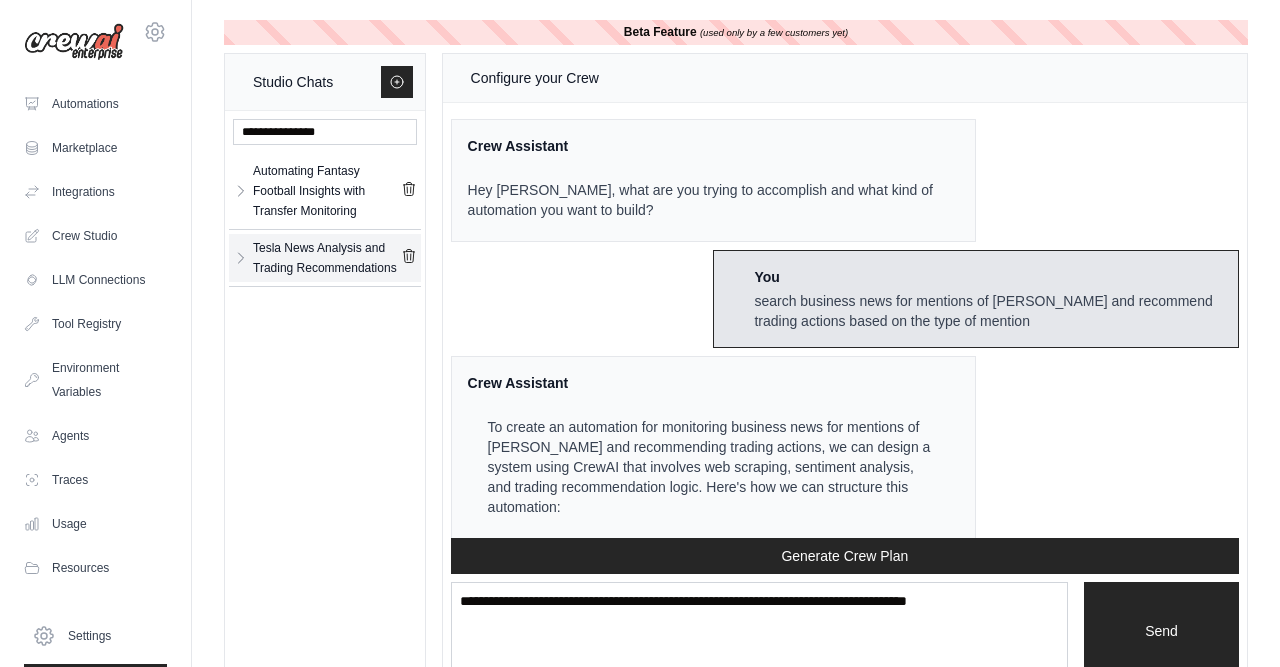 scroll, scrollTop: 3943, scrollLeft: 0, axis: vertical 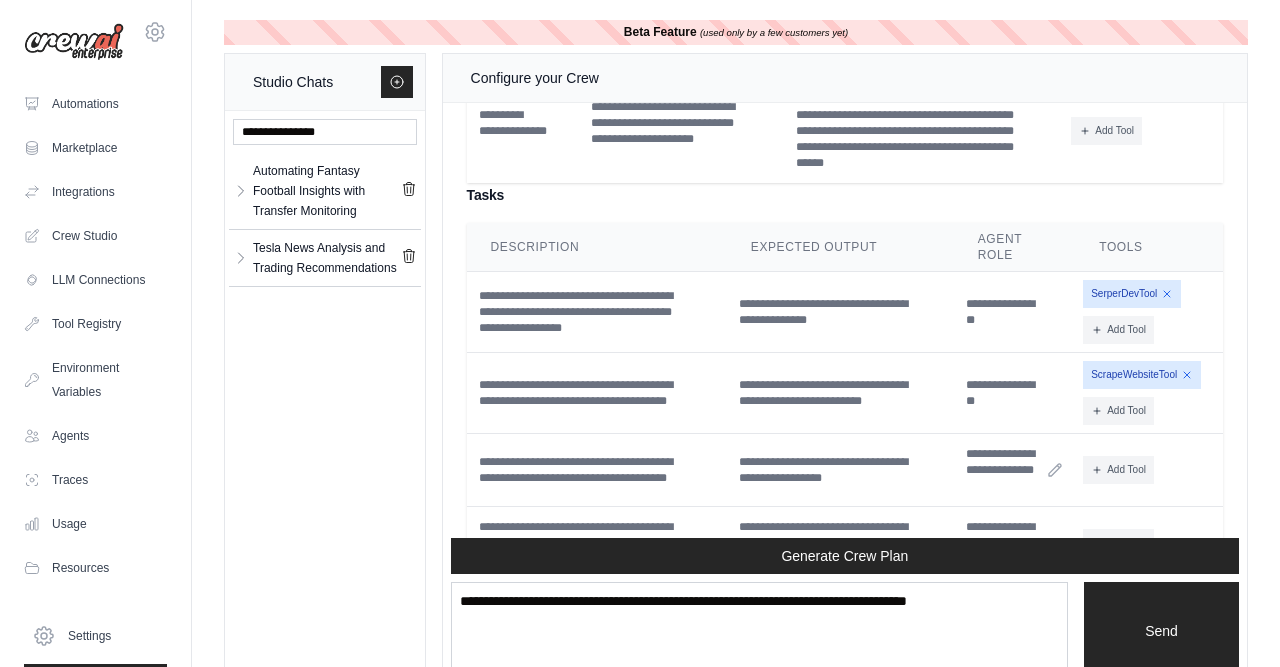 click 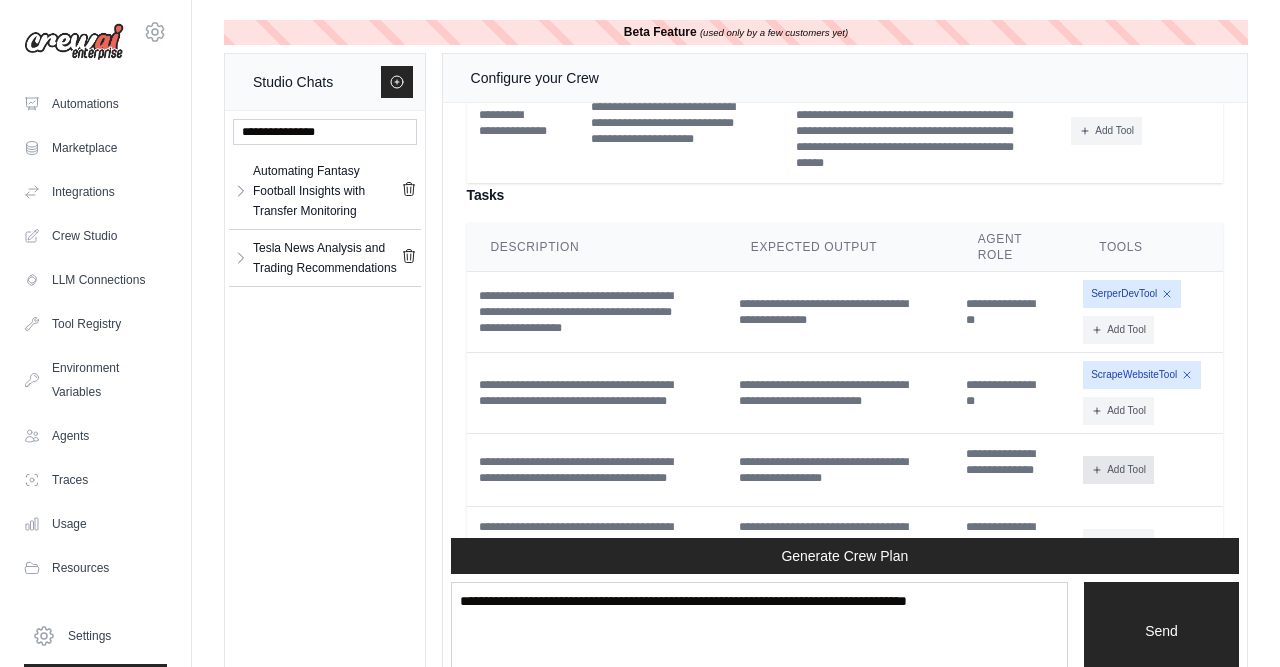 click 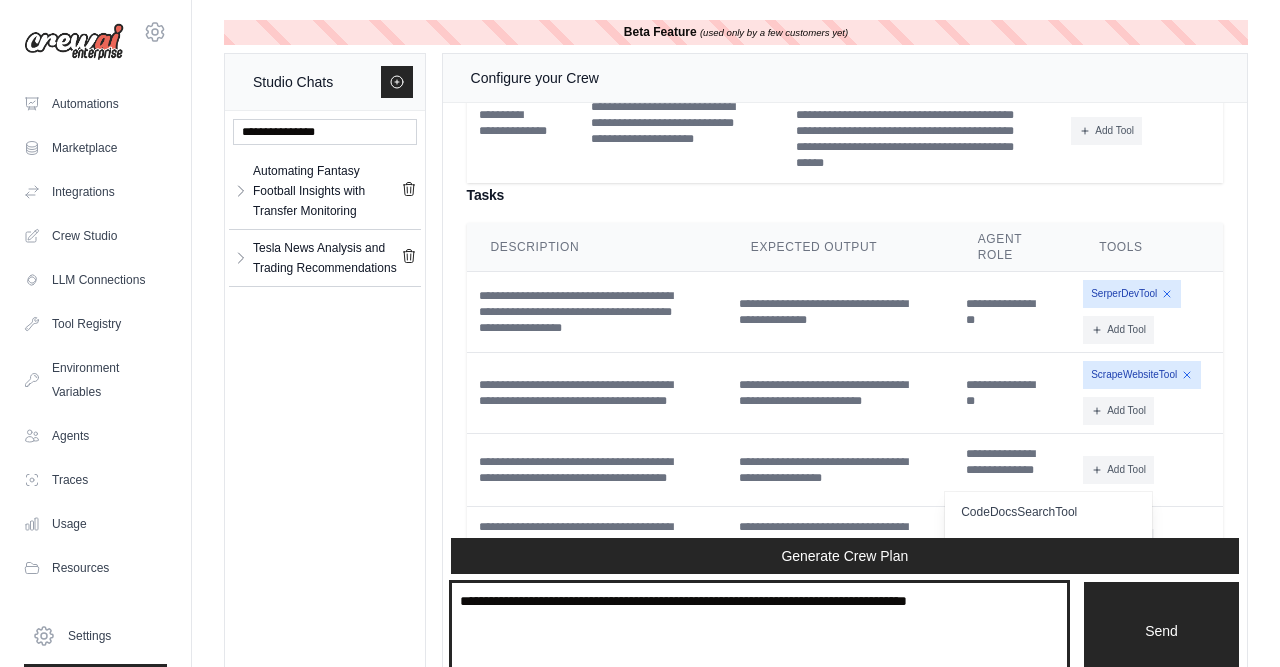 click at bounding box center (759, 631) 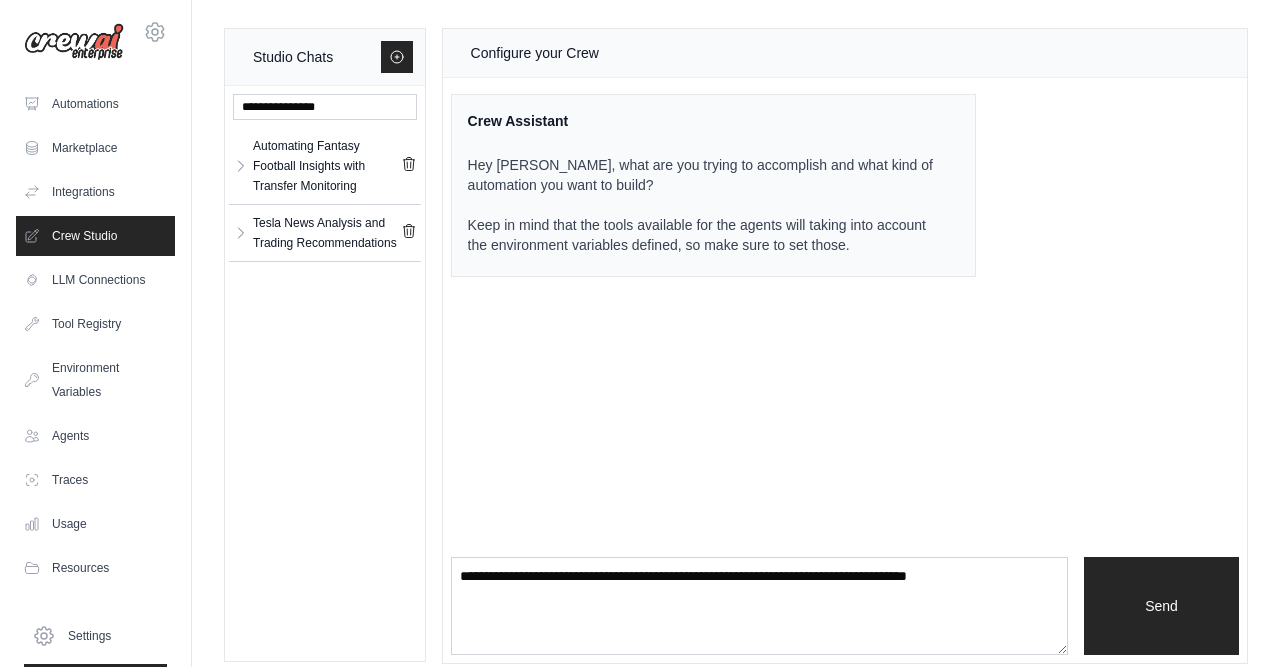 scroll, scrollTop: 0, scrollLeft: 0, axis: both 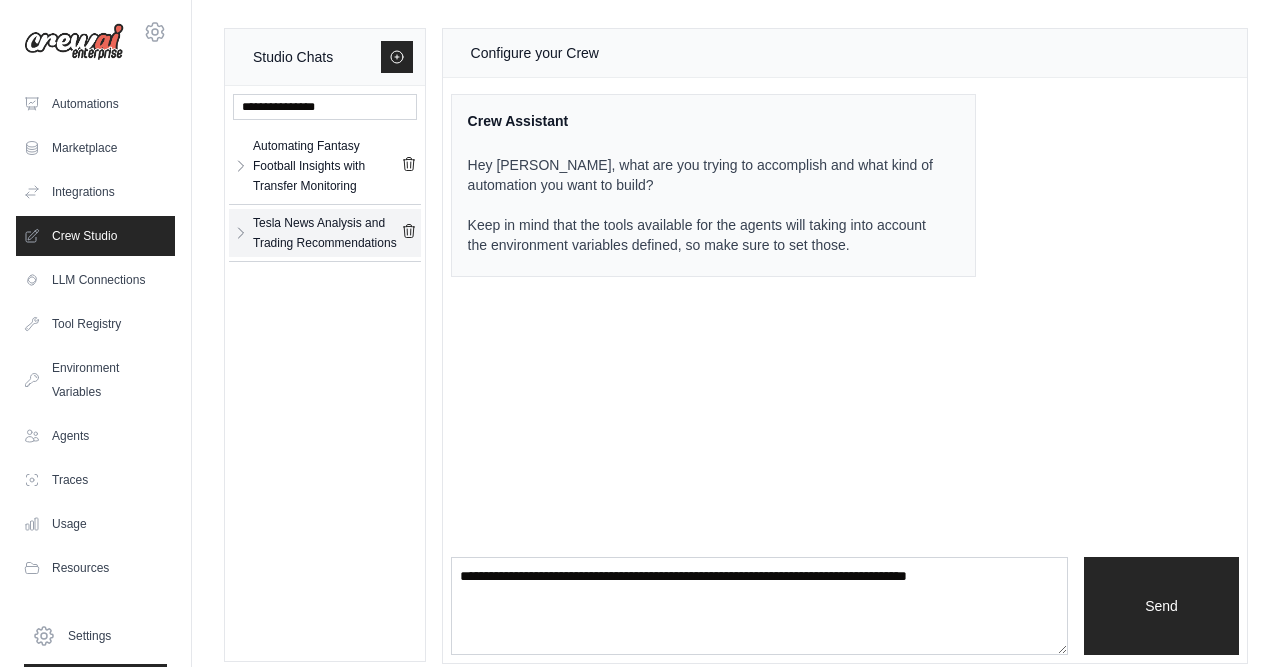 click on "Tesla News Analysis and Trading Recommendations" at bounding box center (327, 233) 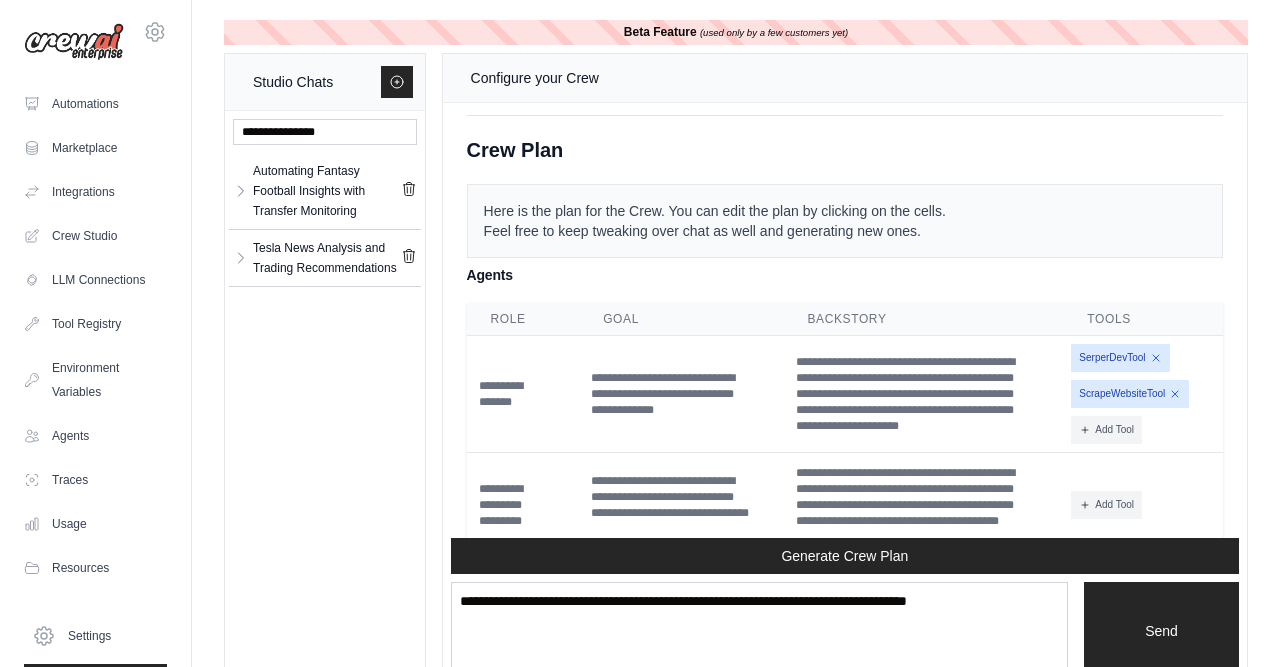 scroll, scrollTop: 3463, scrollLeft: 0, axis: vertical 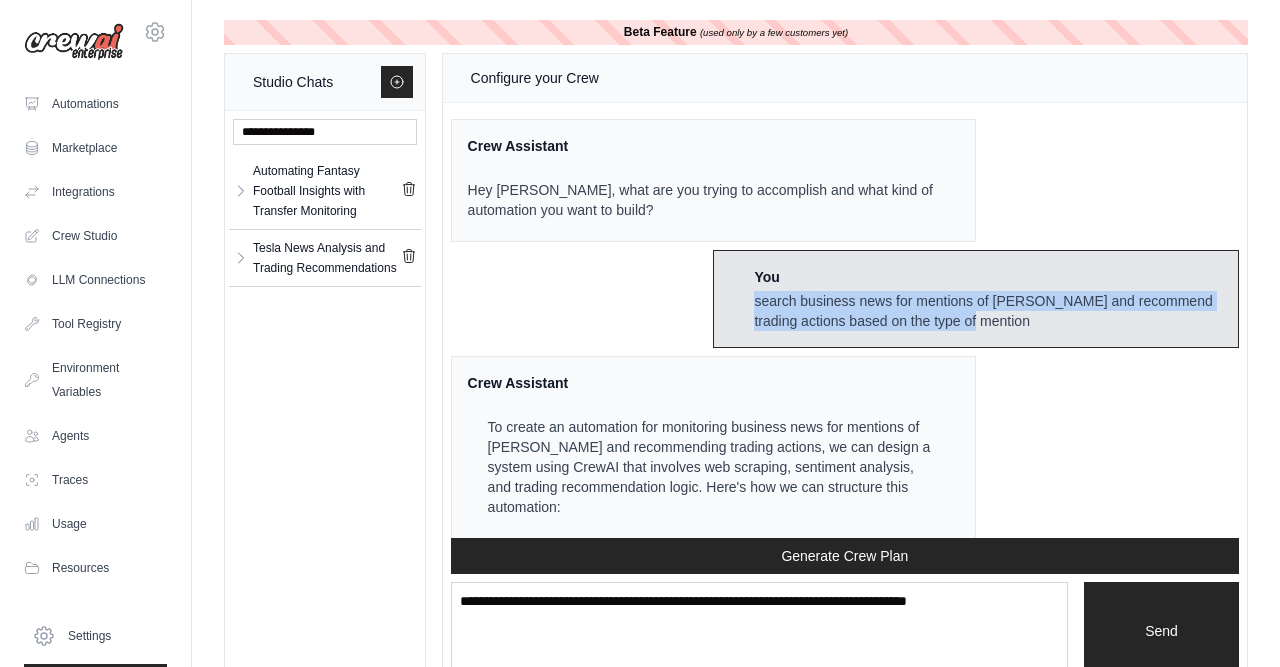 drag, startPoint x: 757, startPoint y: 303, endPoint x: 1052, endPoint y: 317, distance: 295.33203 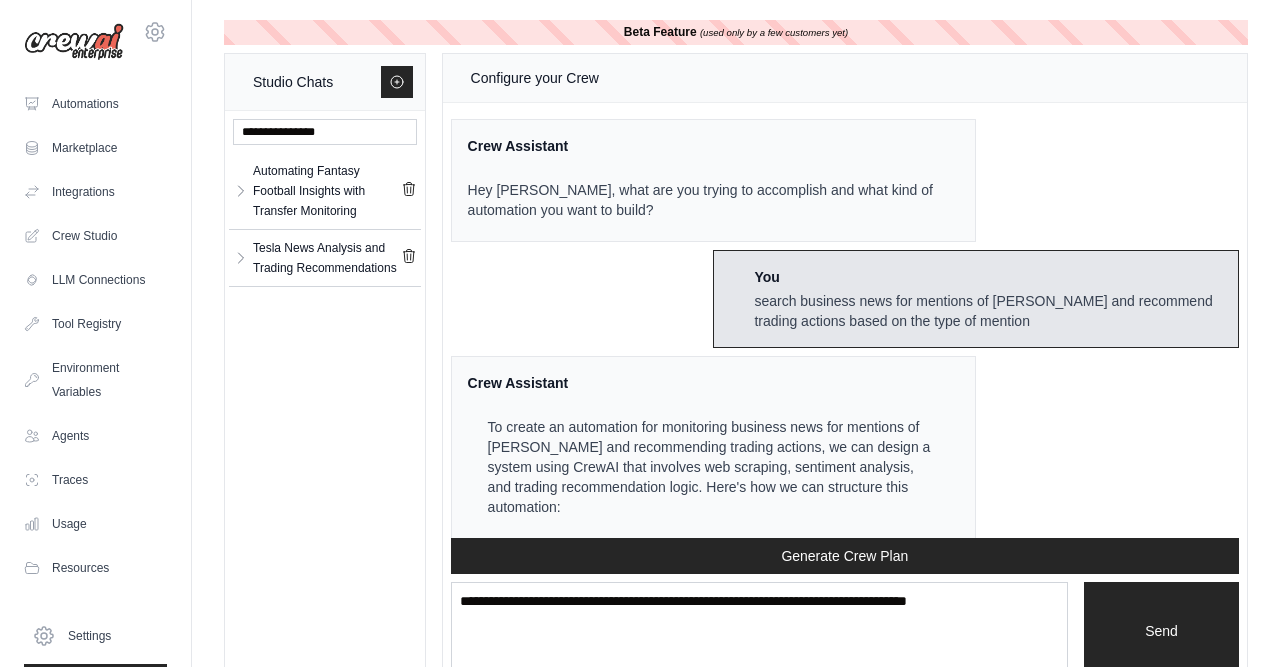 click on "search business news for mentions of [PERSON_NAME] and recommend trading actions based on the type of mention" at bounding box center [988, 311] 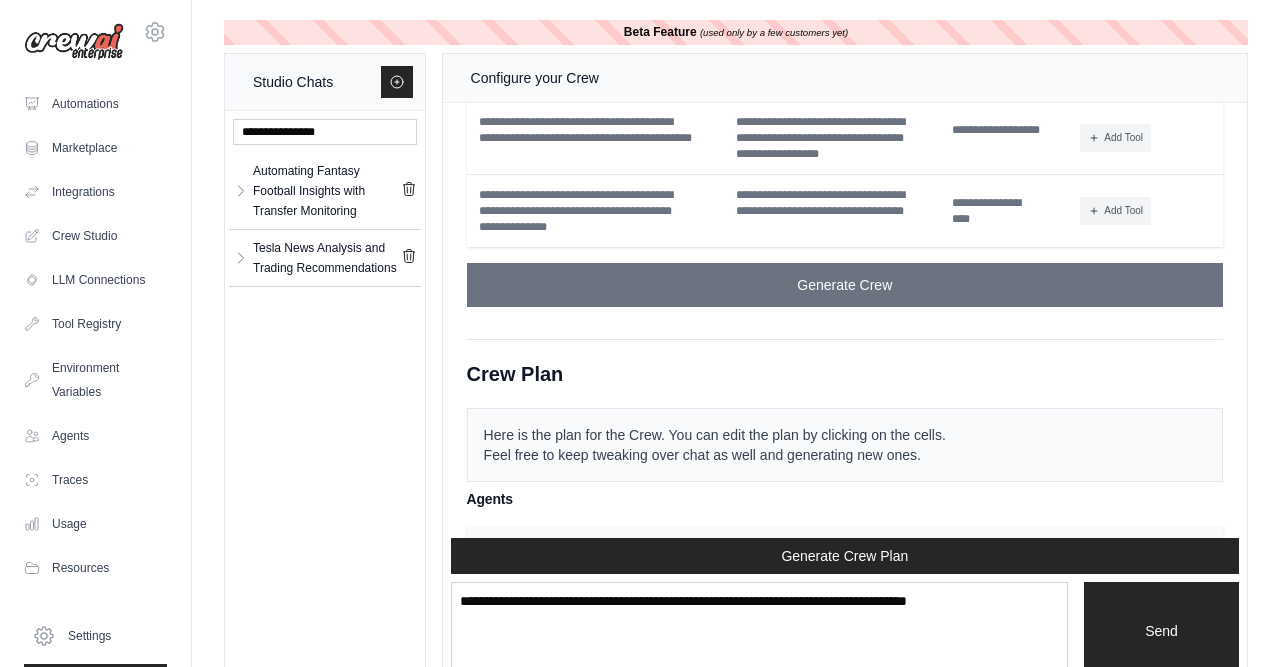 scroll, scrollTop: 3360, scrollLeft: 0, axis: vertical 